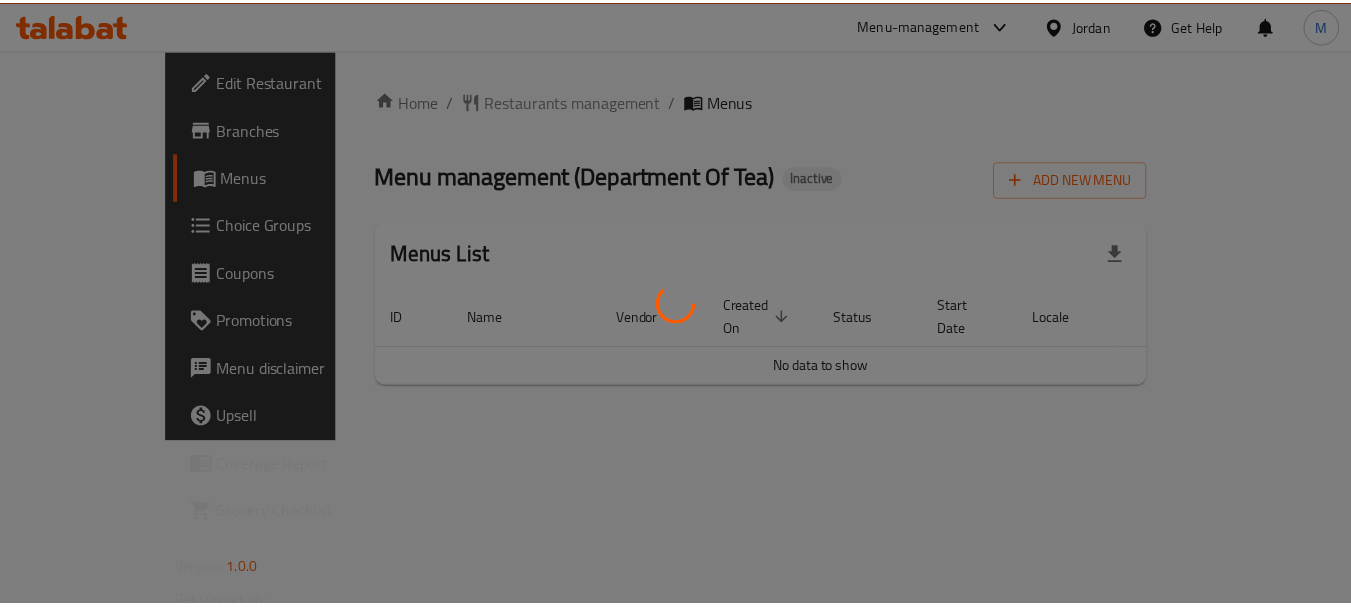 scroll, scrollTop: 0, scrollLeft: 0, axis: both 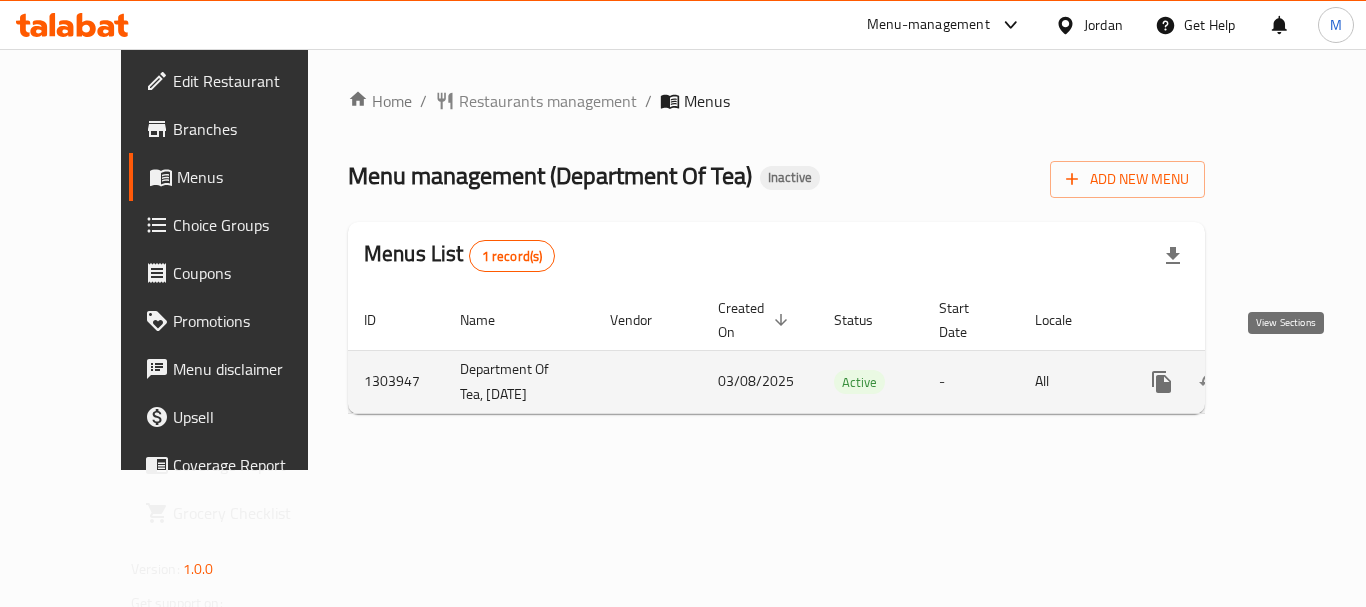 click 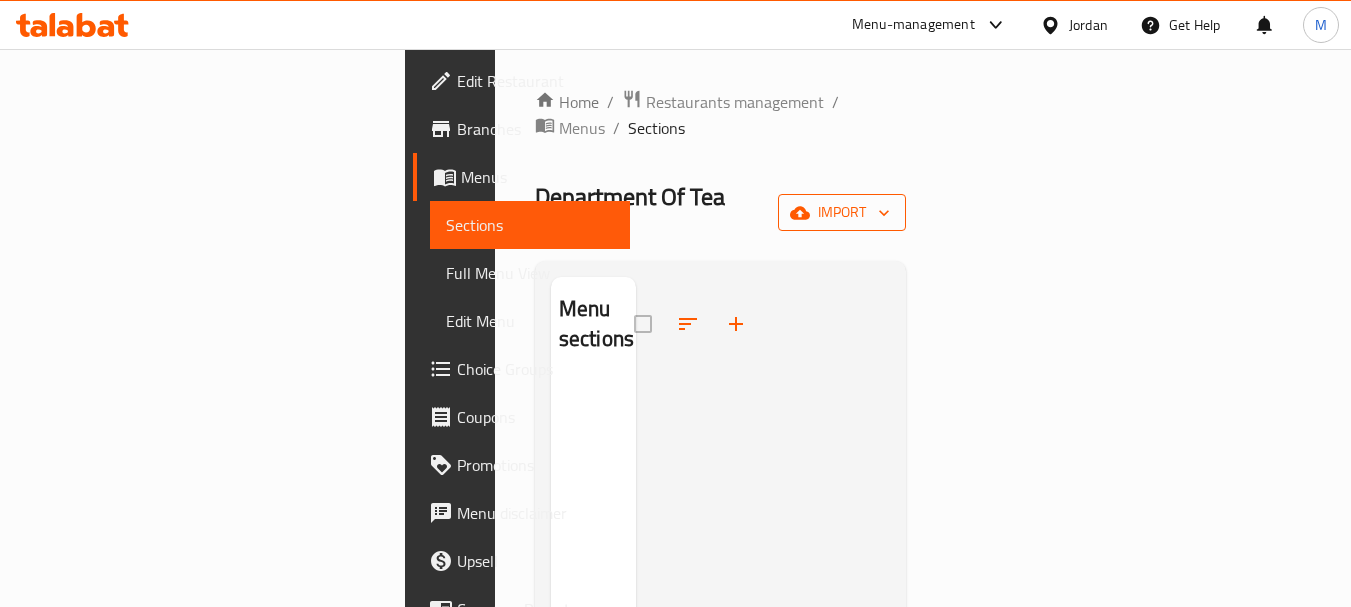 click 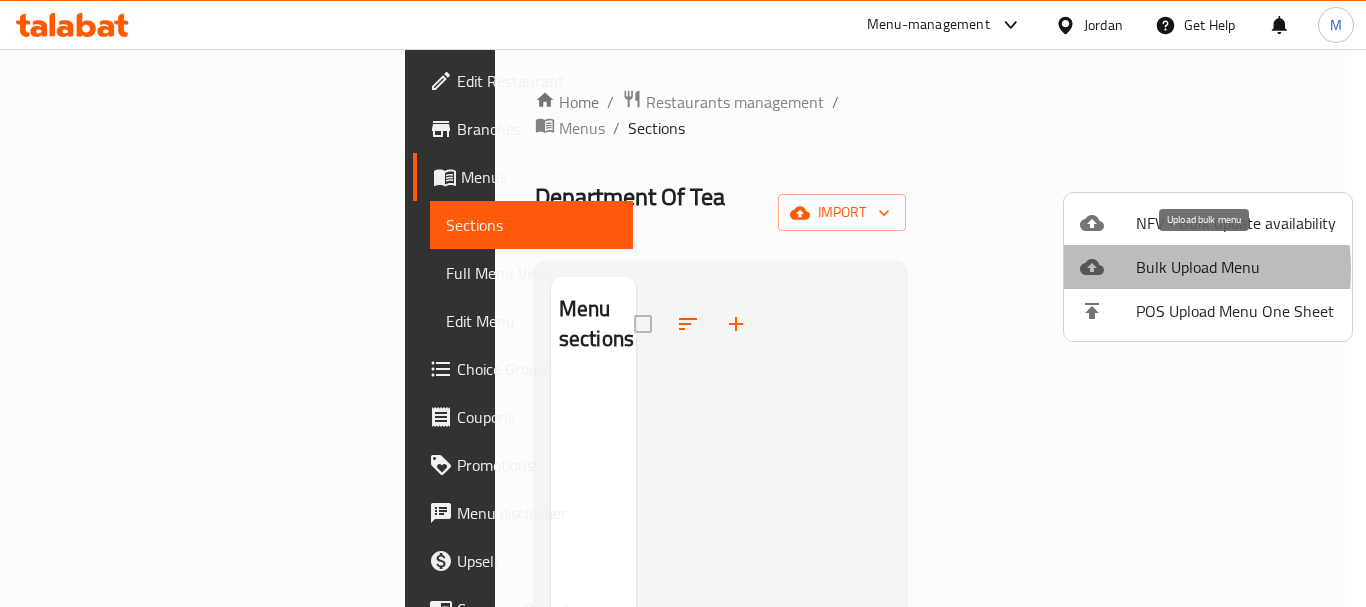 click at bounding box center [1108, 267] 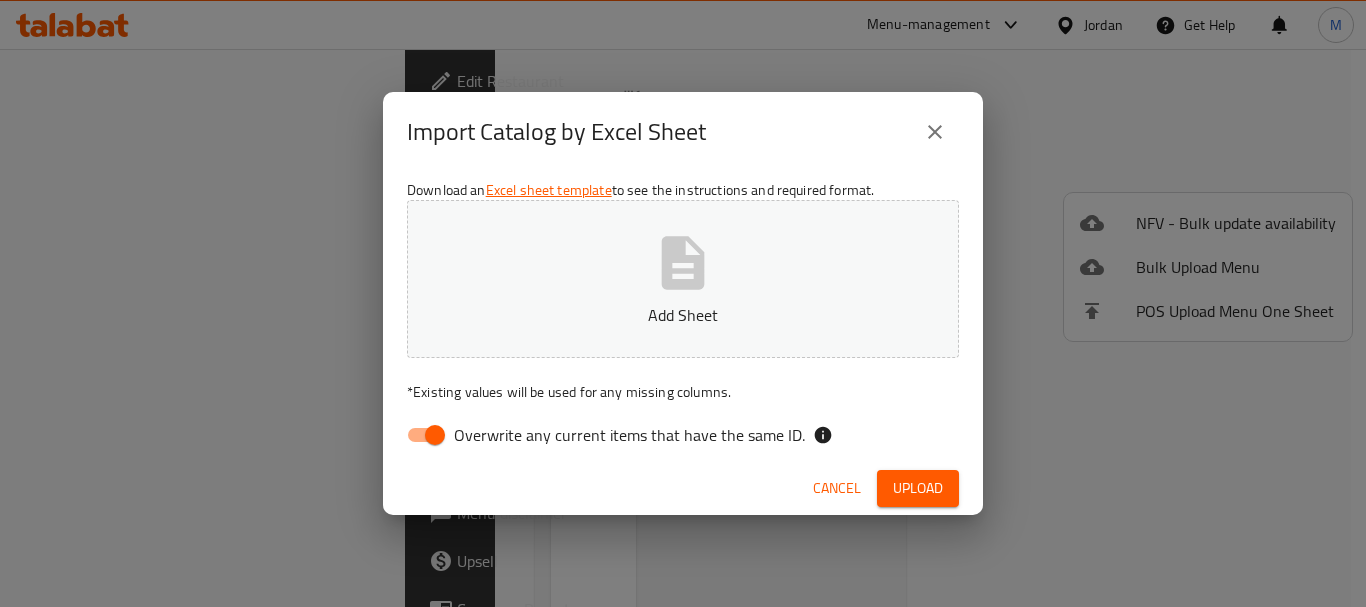click on "Overwrite any current items that have the same ID." at bounding box center (629, 435) 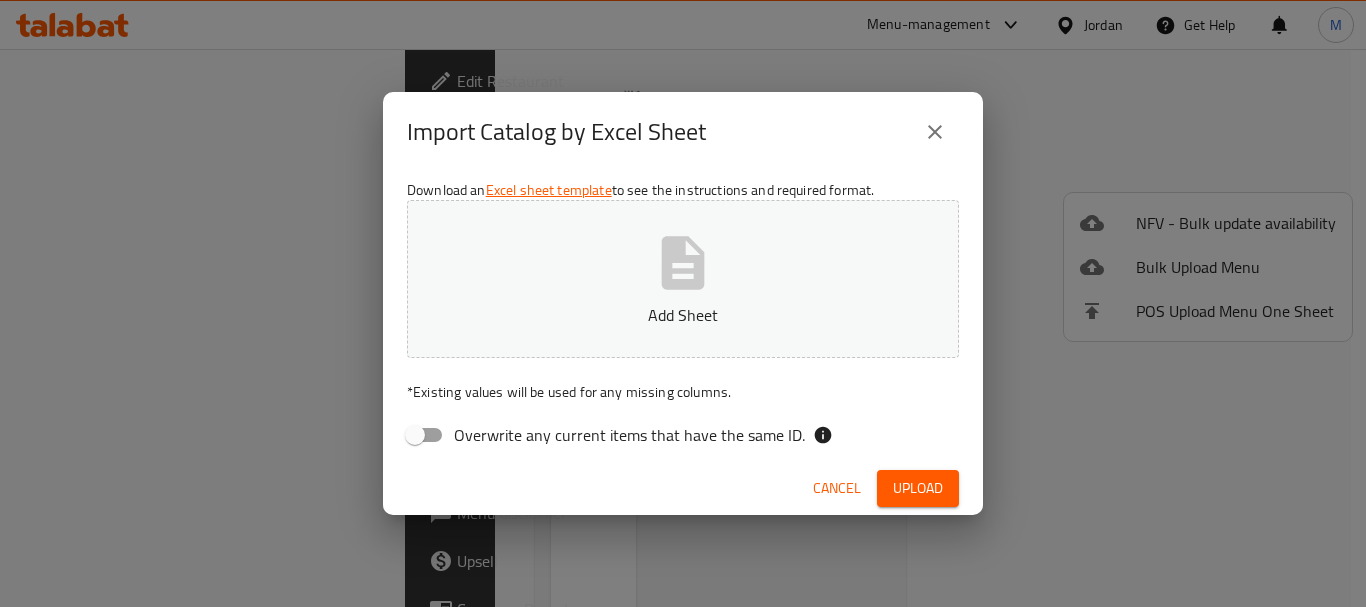 click on "Add Sheet" at bounding box center [683, 315] 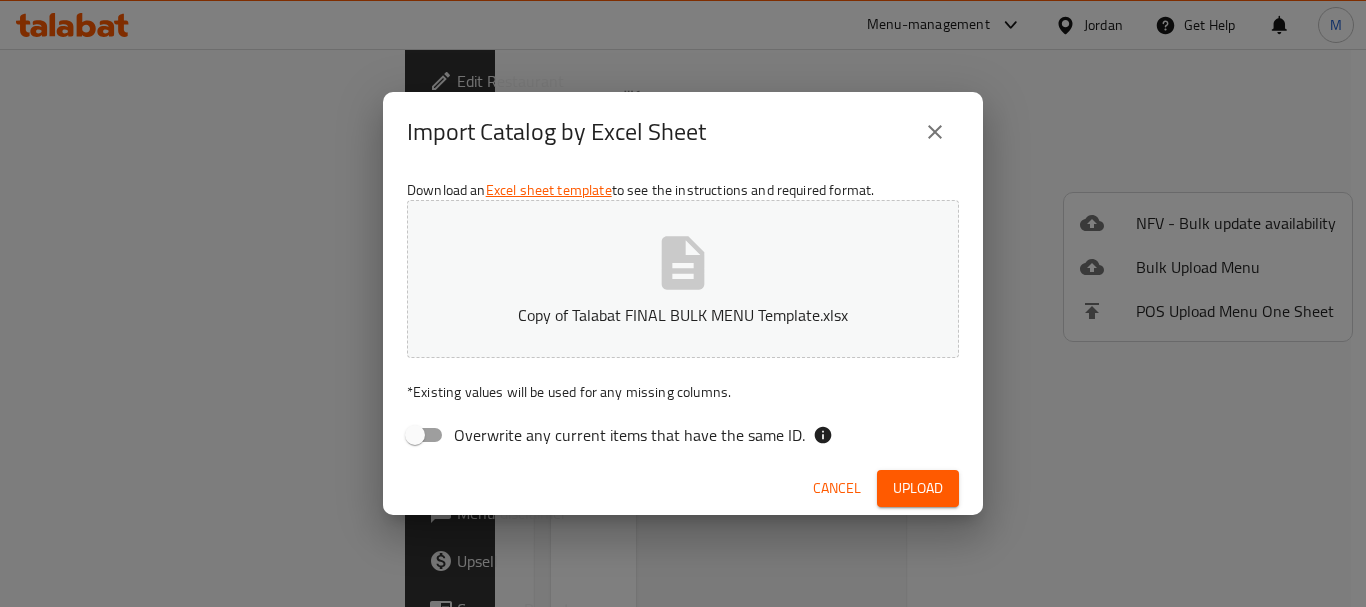 click on "Upload" at bounding box center [918, 488] 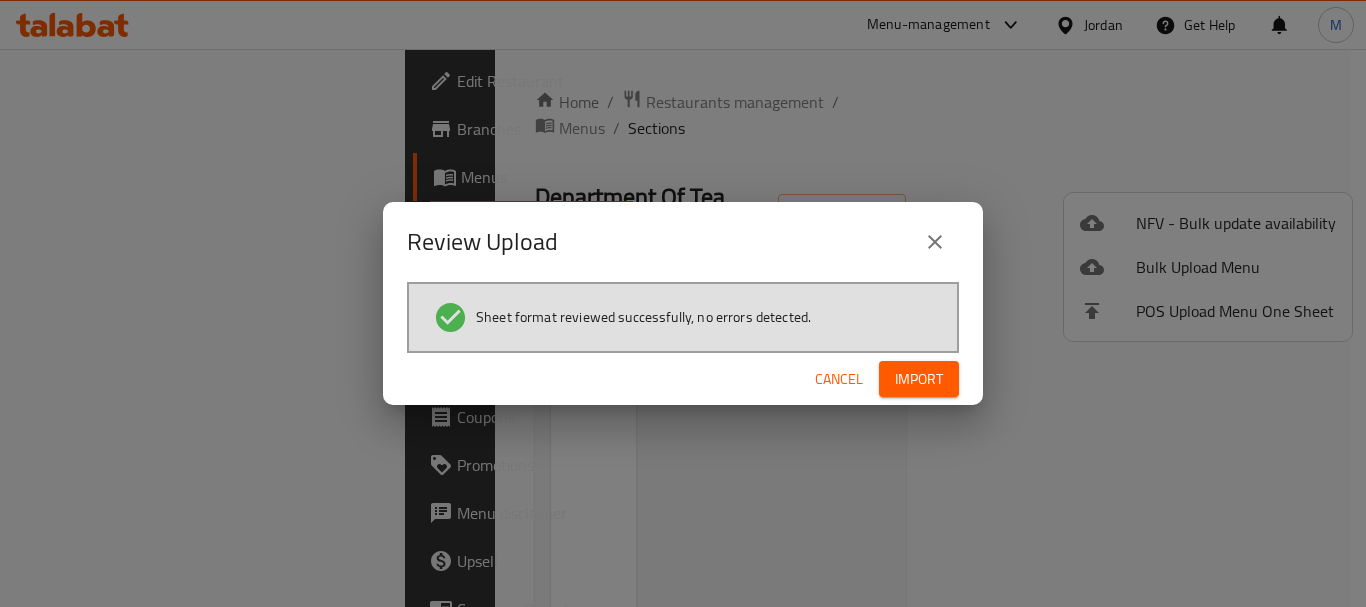 click on "Import" at bounding box center [919, 379] 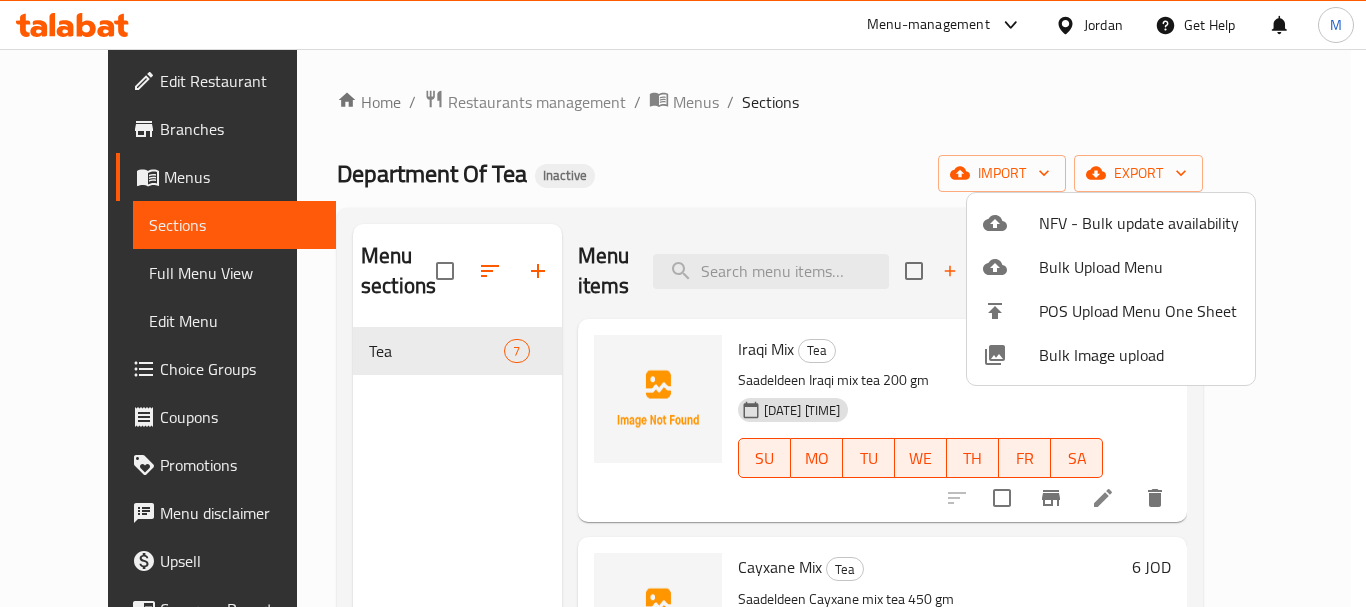 click at bounding box center [683, 303] 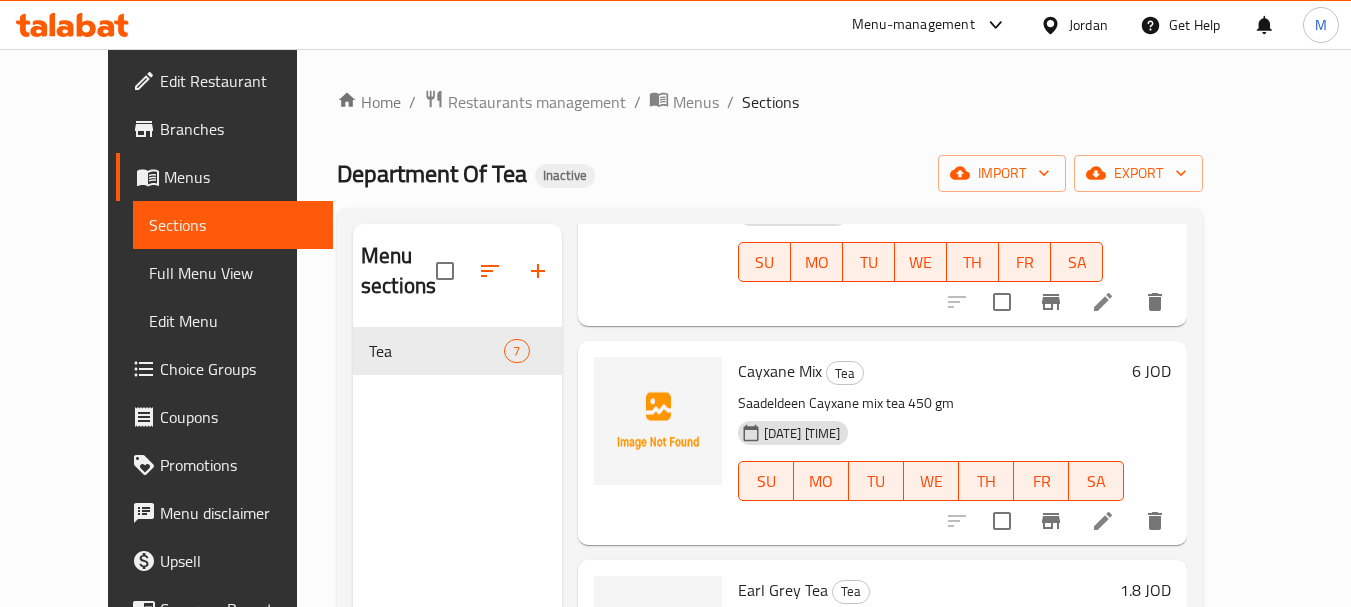 scroll, scrollTop: 200, scrollLeft: 0, axis: vertical 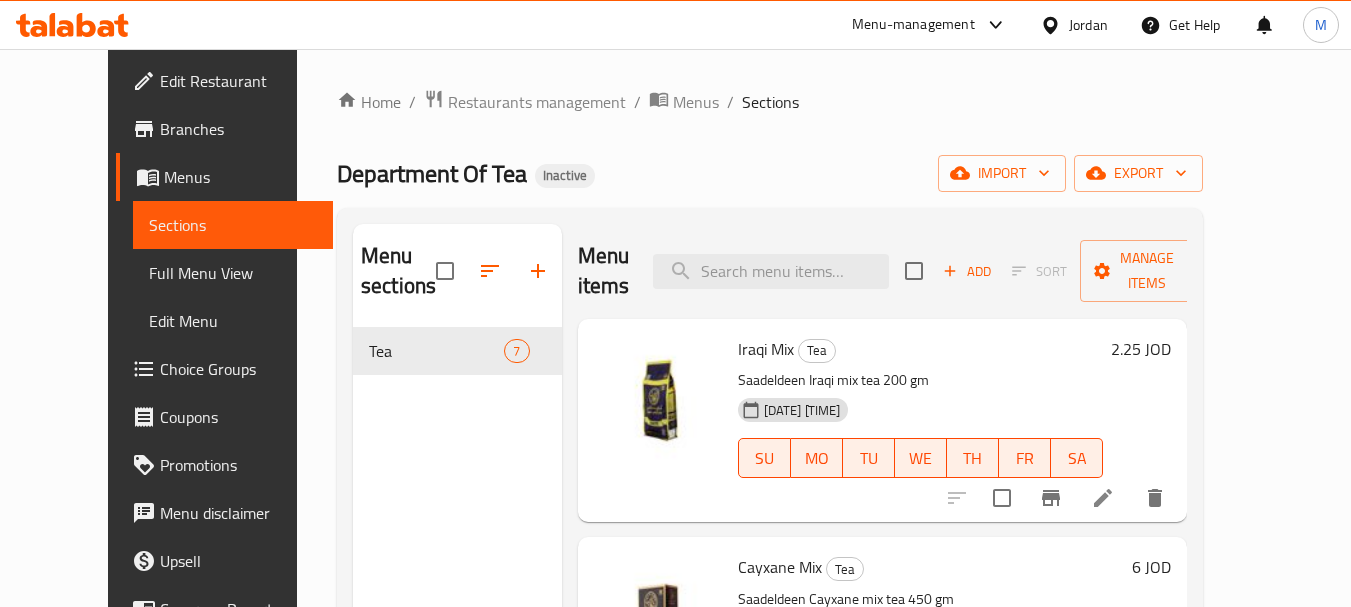 click on "Edit Menu" at bounding box center [233, 321] 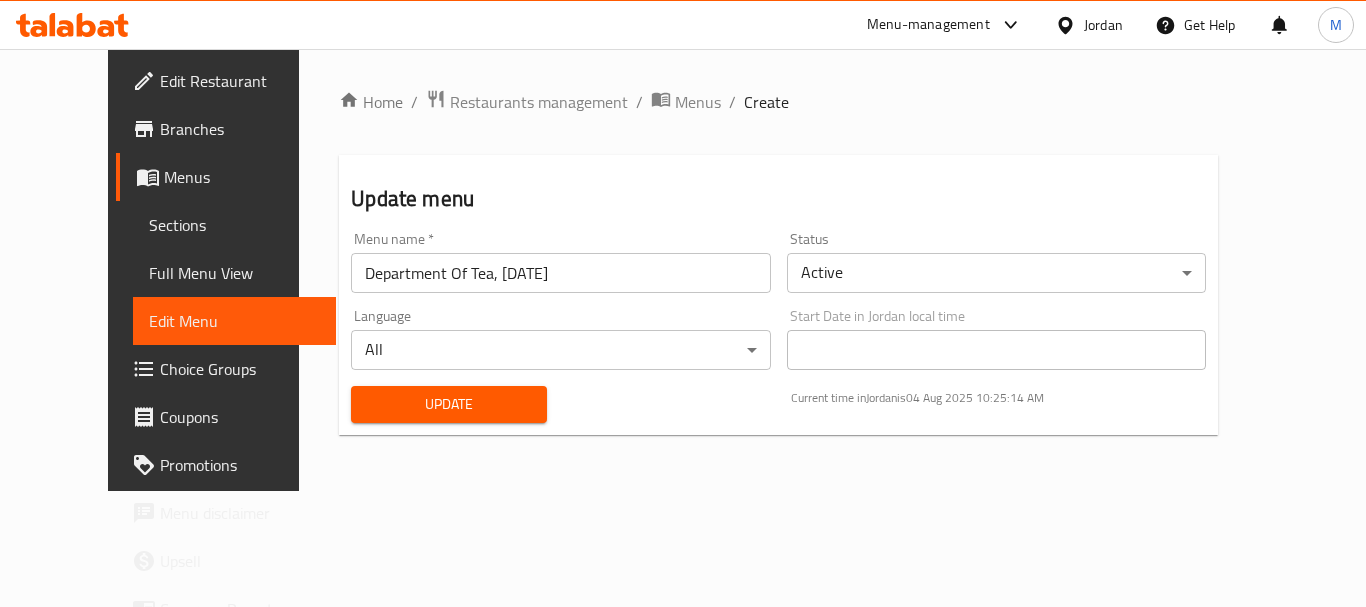click on "Full Menu View" at bounding box center (234, 273) 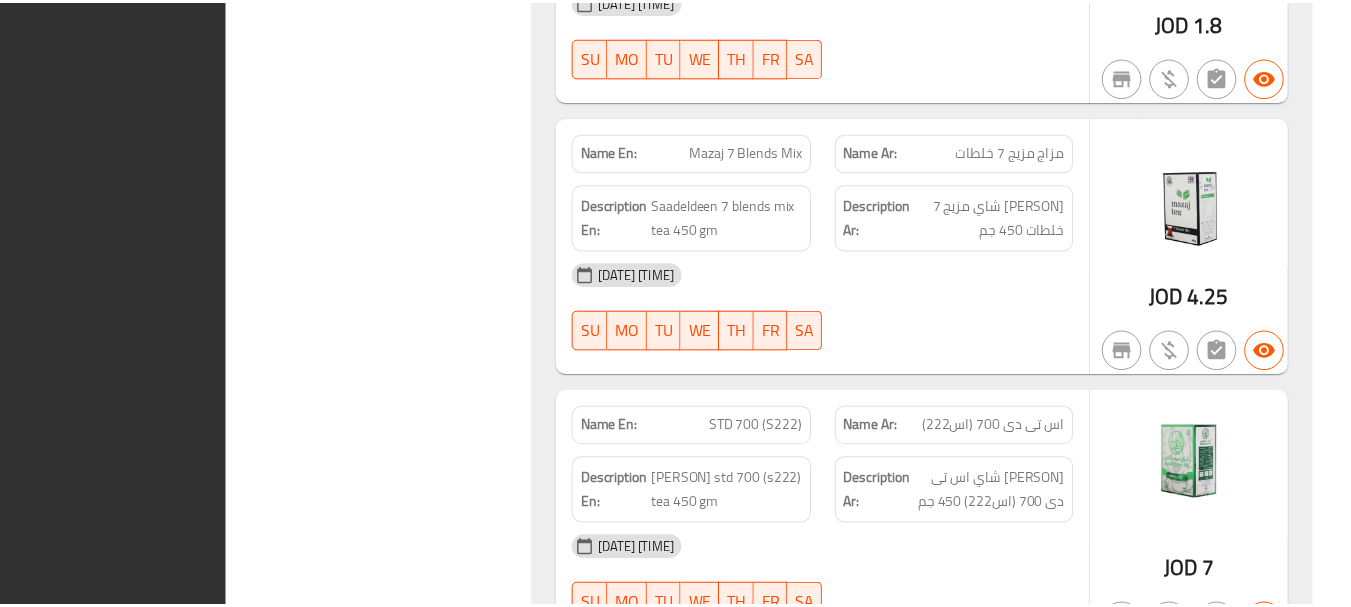 scroll, scrollTop: 1746, scrollLeft: 0, axis: vertical 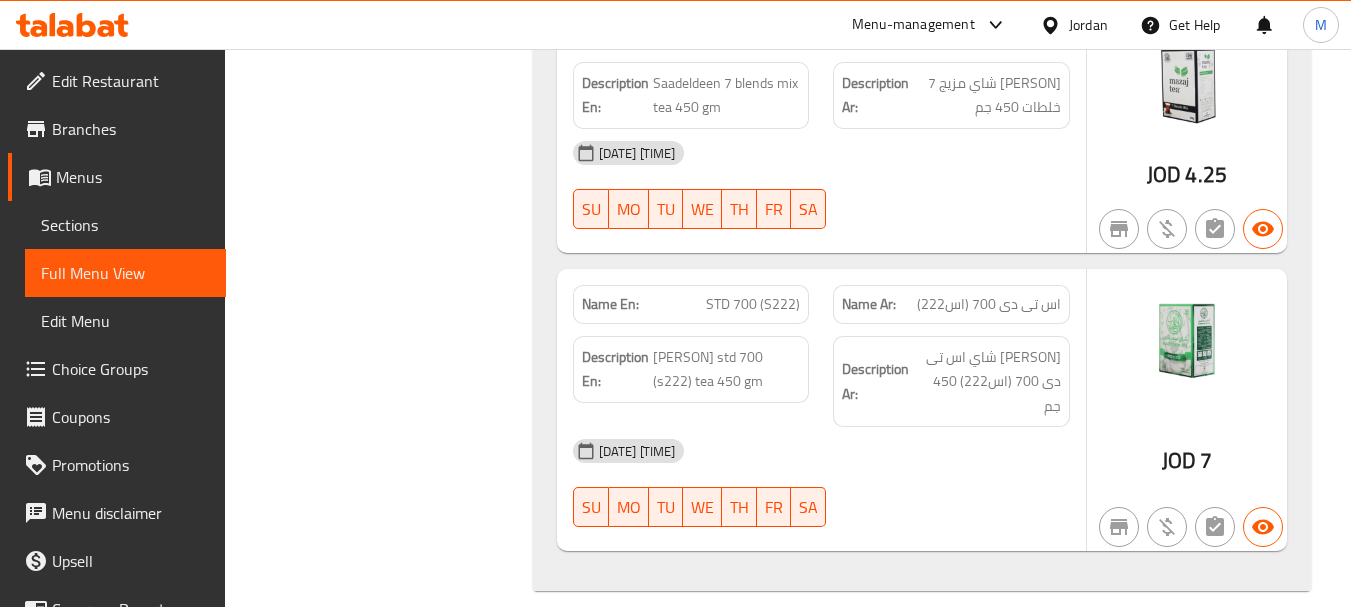 click on "Edit Restaurant" at bounding box center (131, 81) 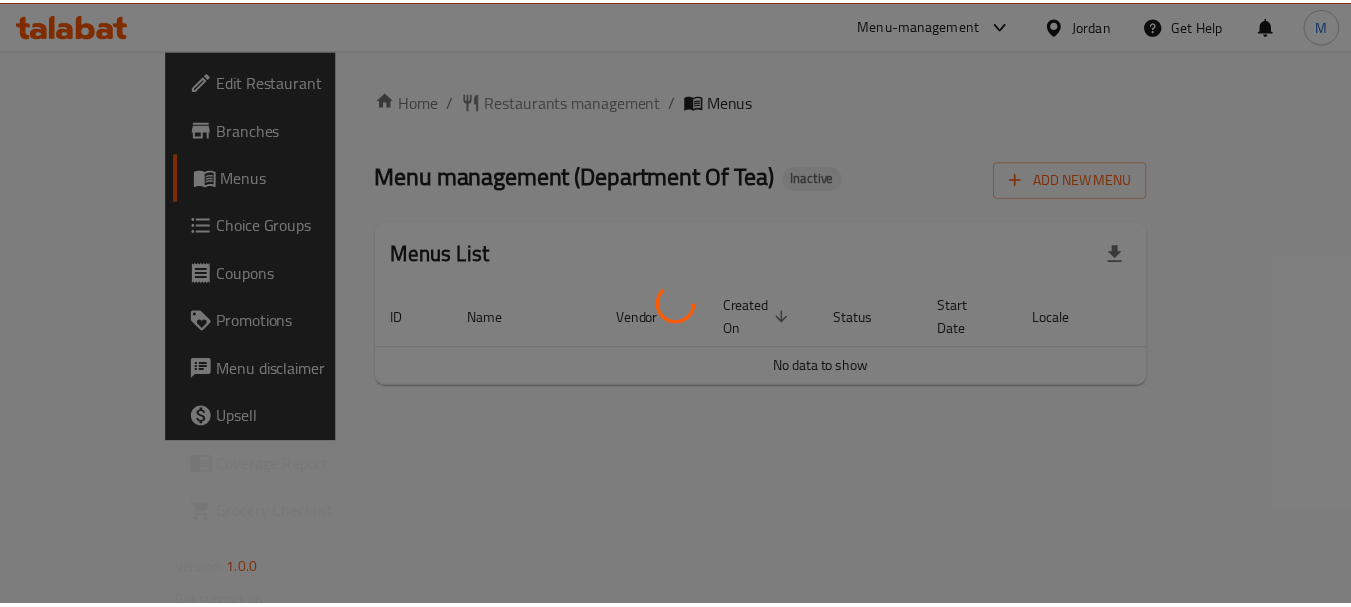 scroll, scrollTop: 0, scrollLeft: 0, axis: both 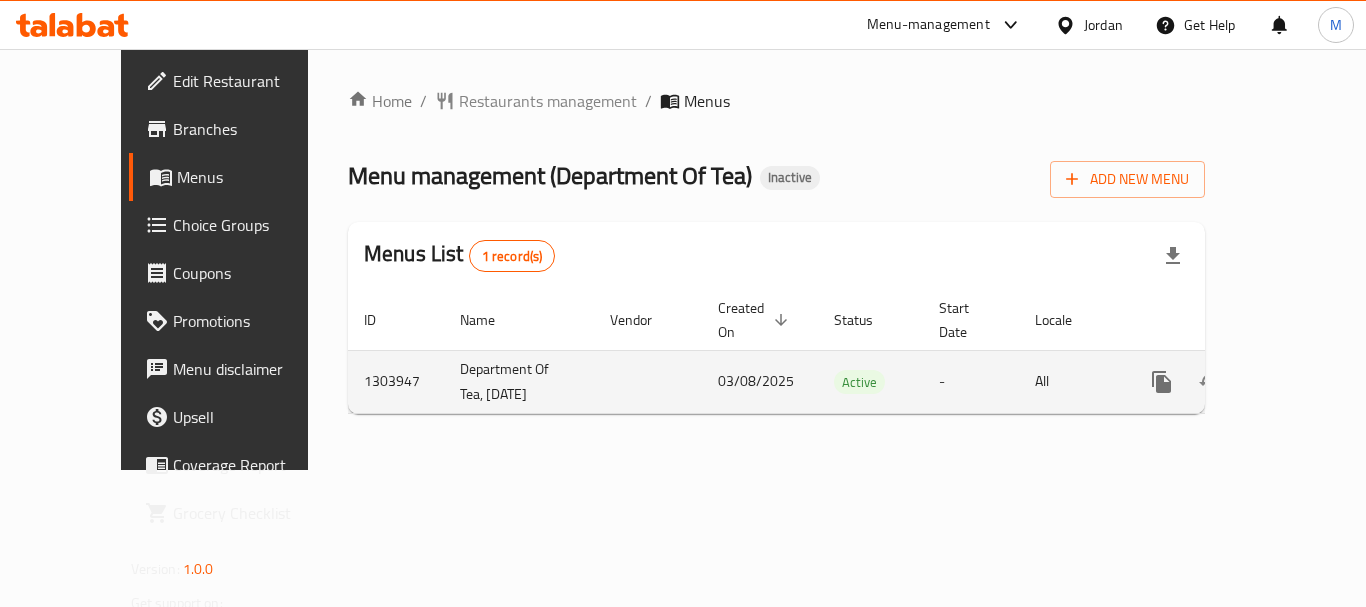 click 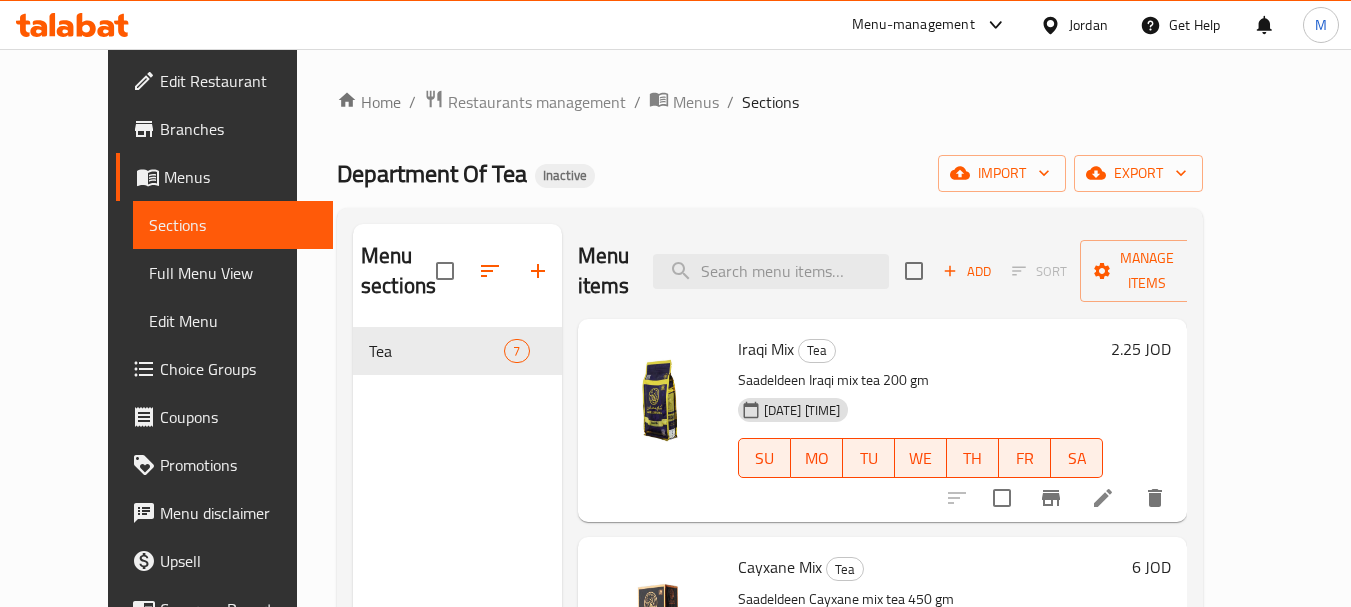 click 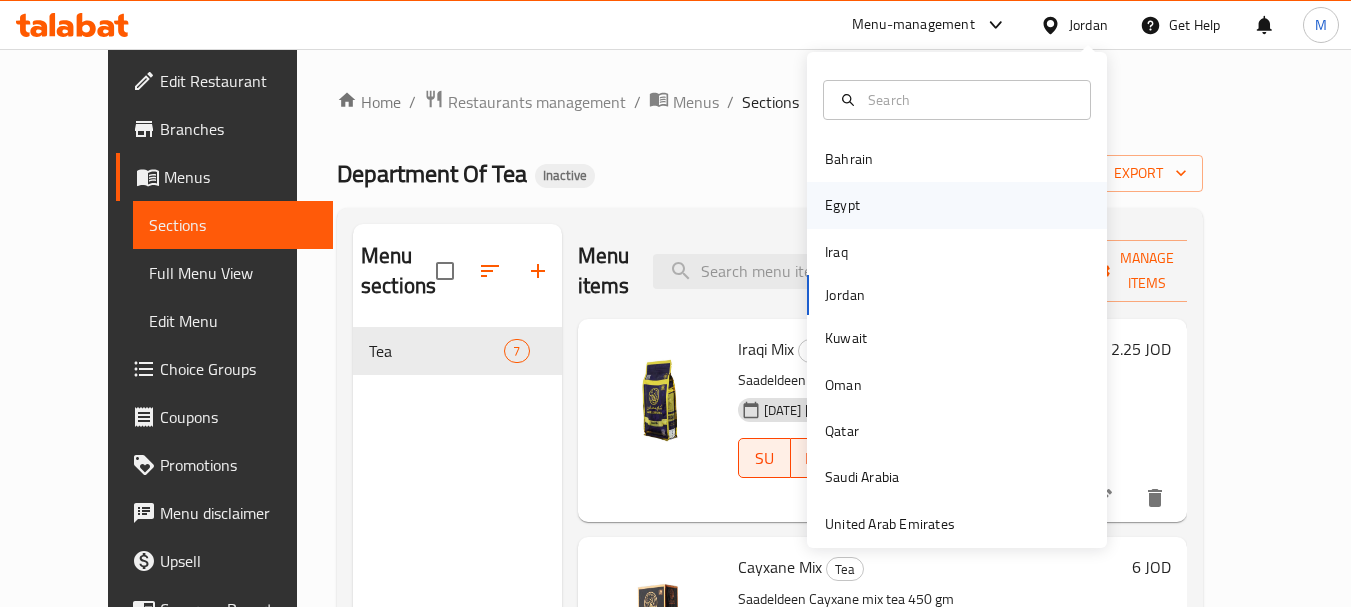 click on "Egypt" at bounding box center [957, 205] 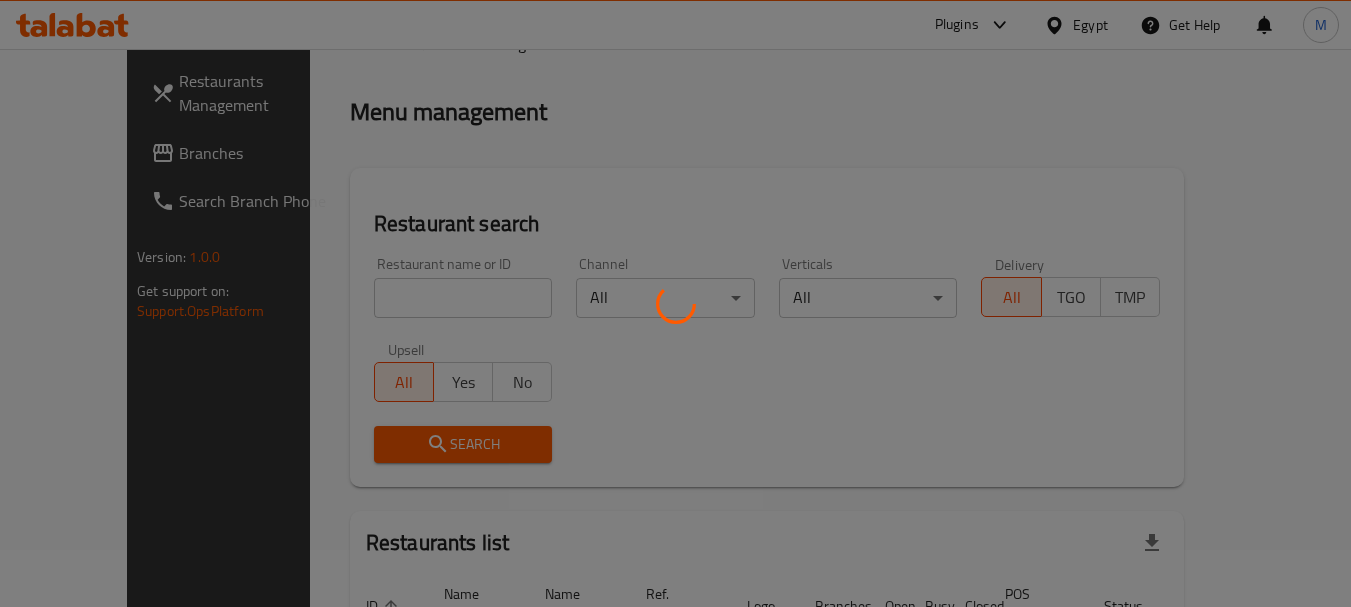 scroll, scrollTop: 0, scrollLeft: 0, axis: both 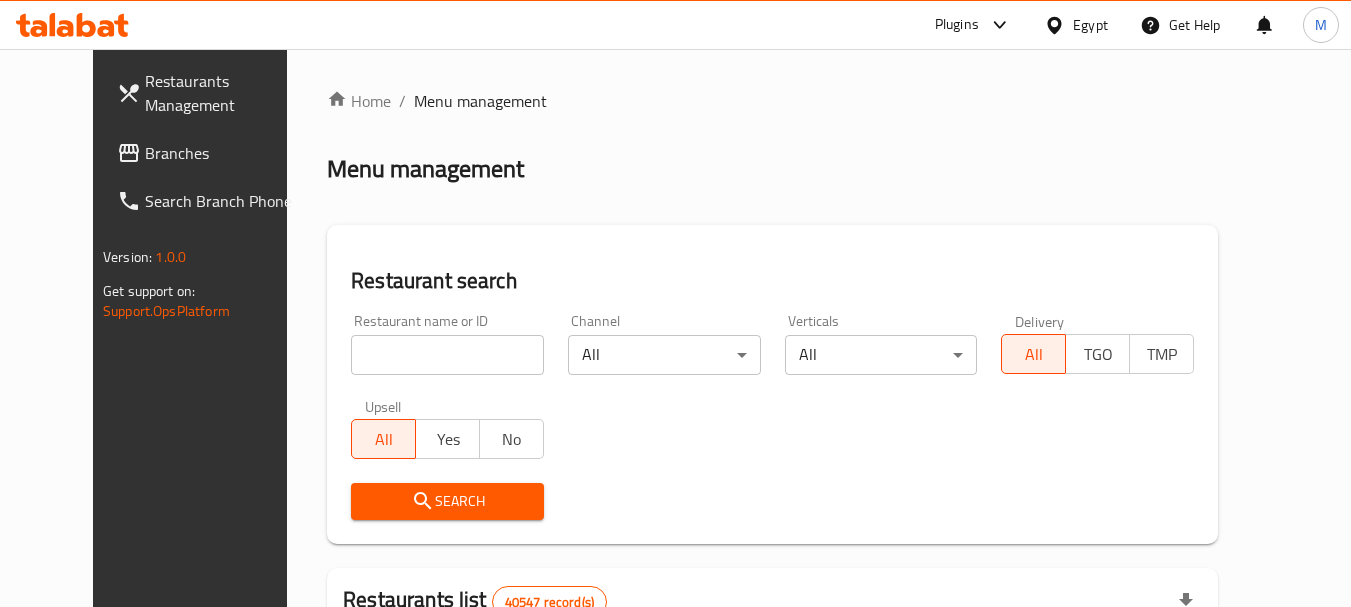 click on "Branches" at bounding box center (224, 153) 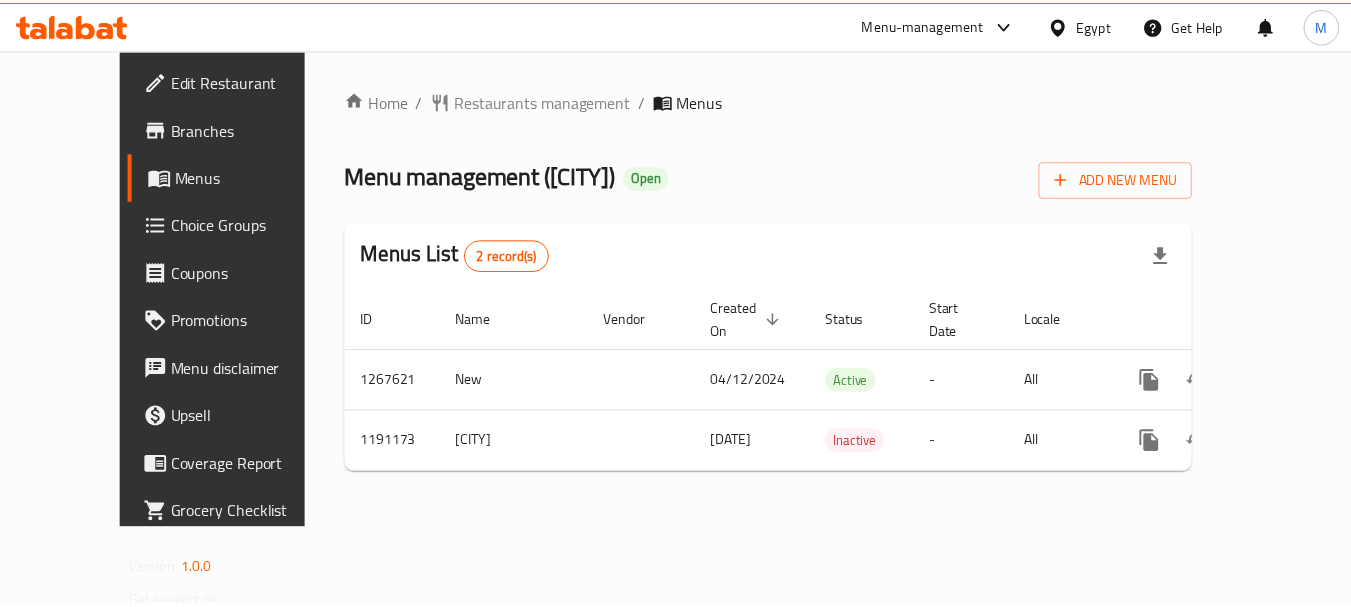 scroll, scrollTop: 0, scrollLeft: 0, axis: both 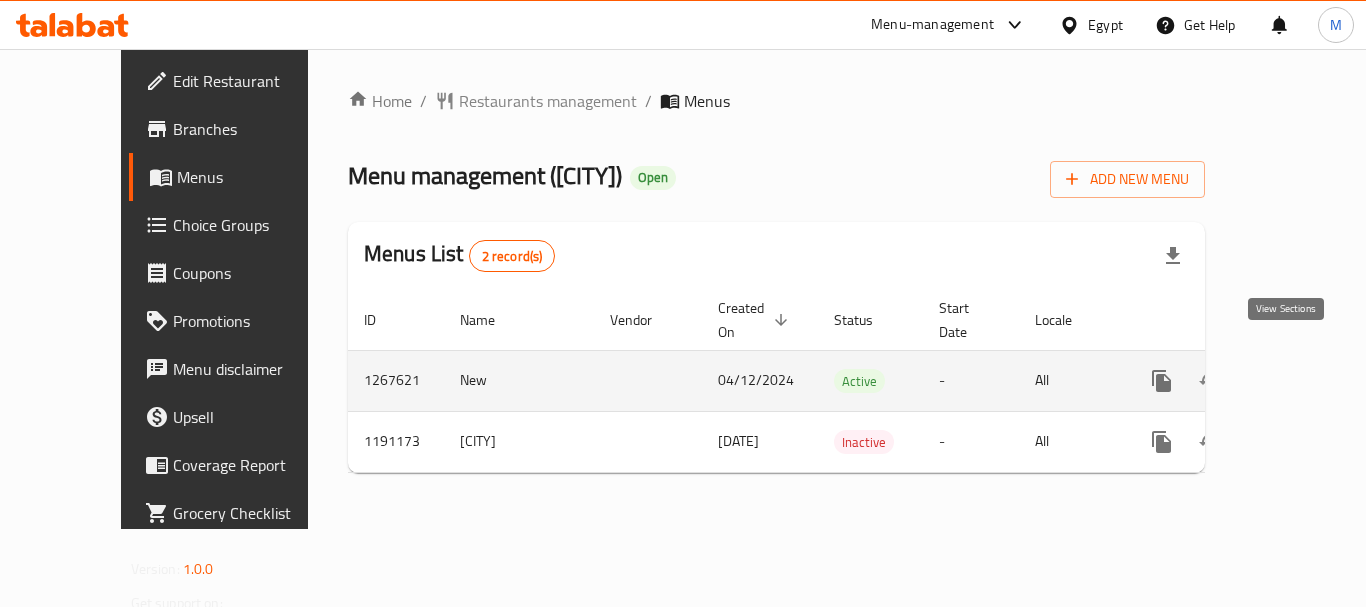 click 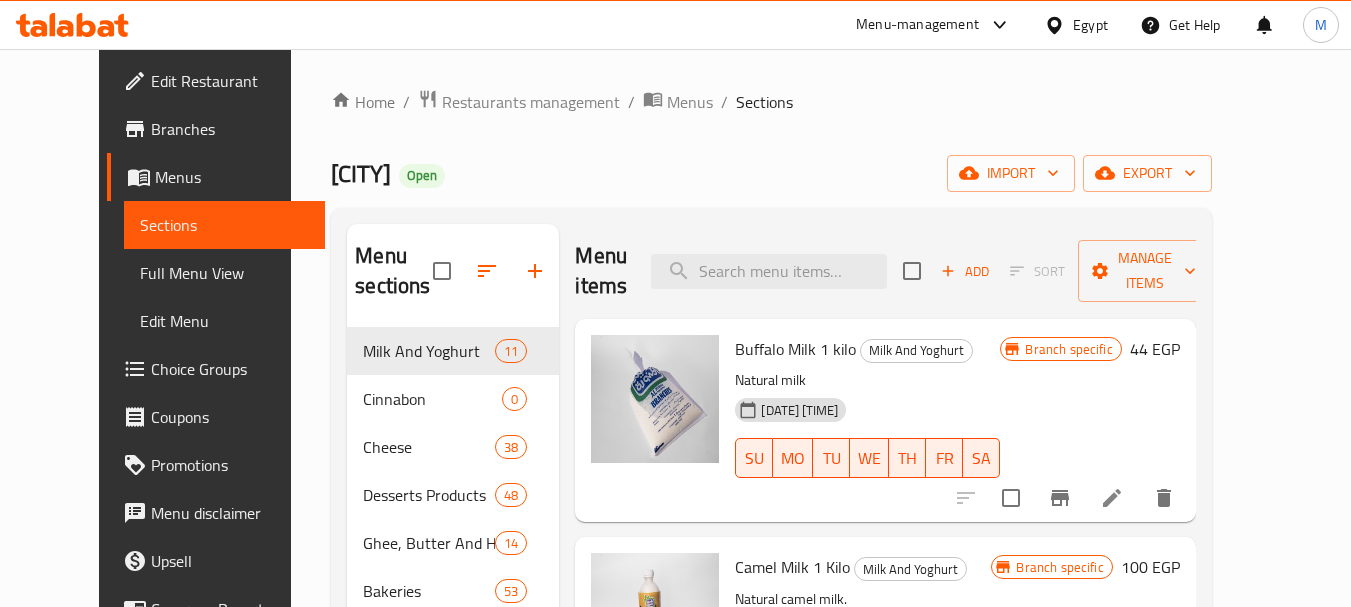 scroll, scrollTop: 100, scrollLeft: 0, axis: vertical 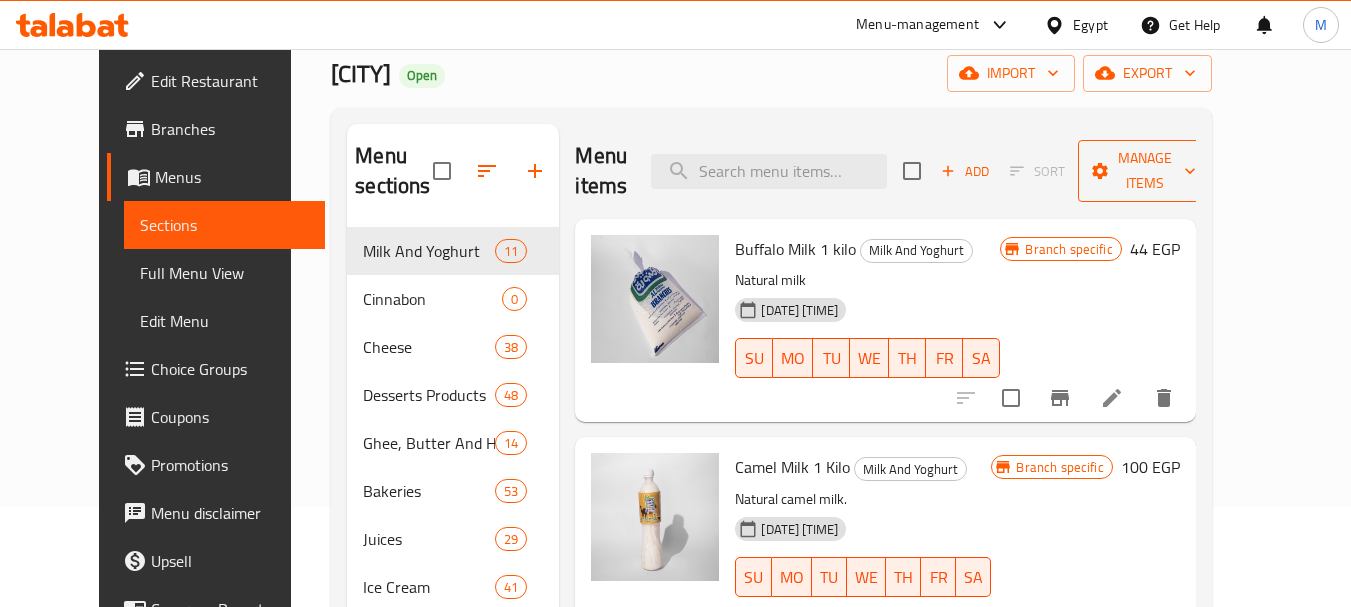 click on "Manage items" at bounding box center (1145, 171) 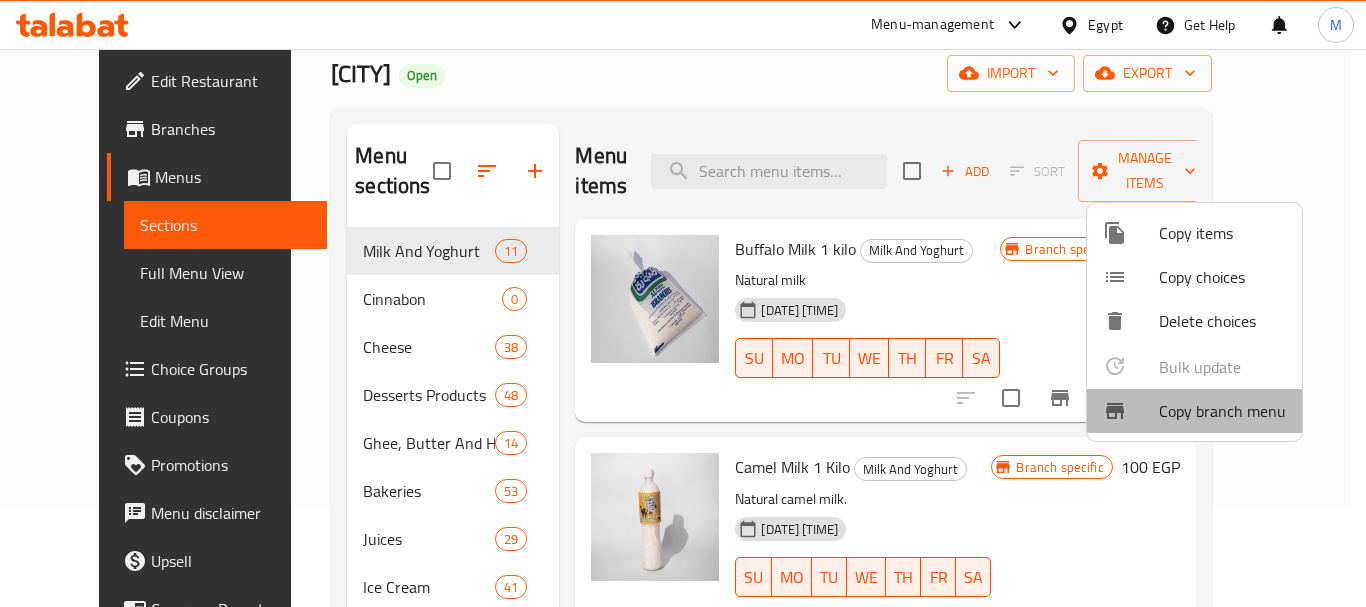 click on "Copy branch menu" at bounding box center (1222, 411) 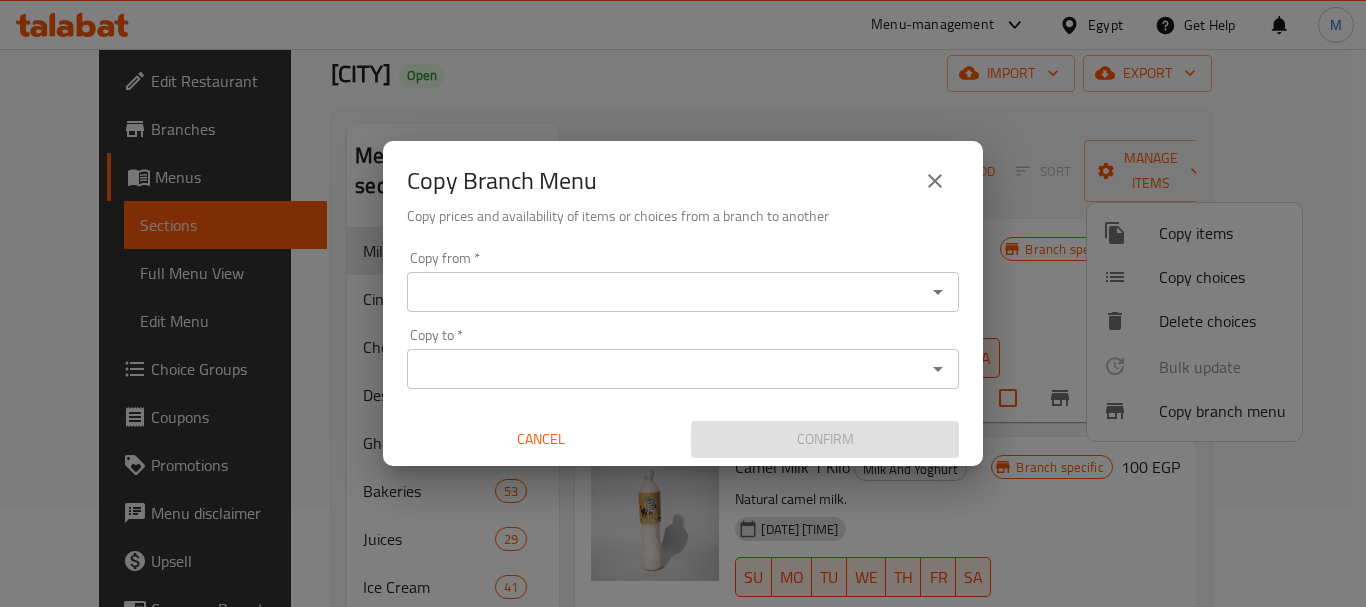 click on "Copy from   *" at bounding box center (666, 292) 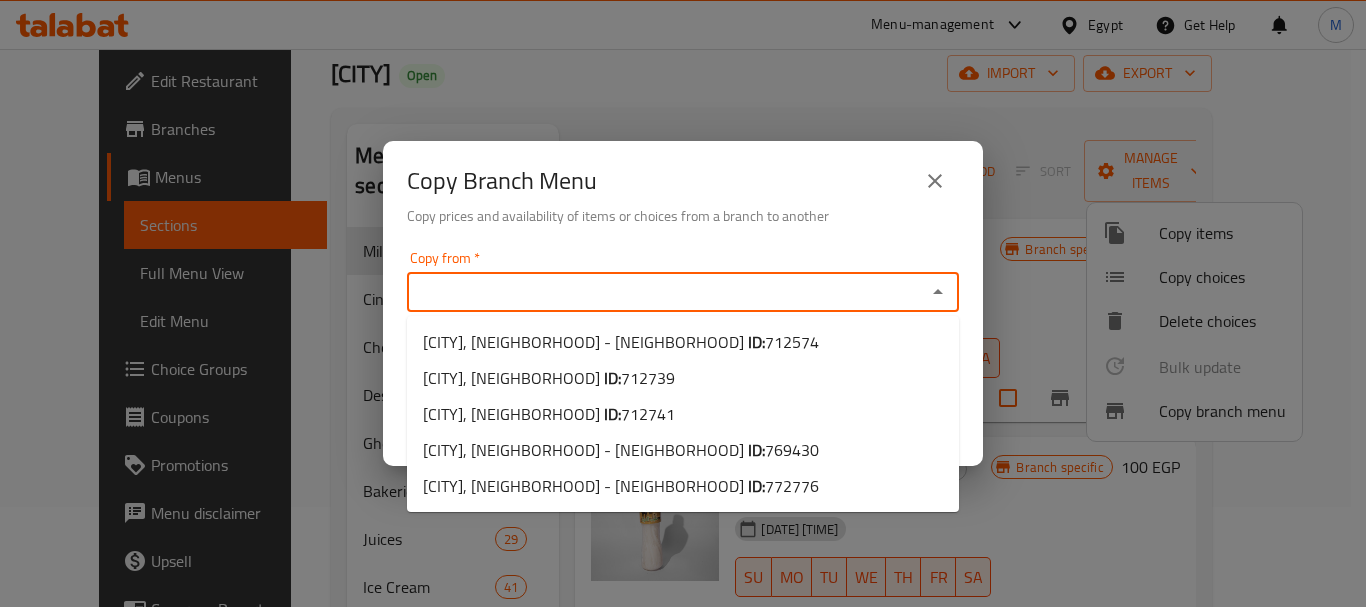 click at bounding box center [935, 181] 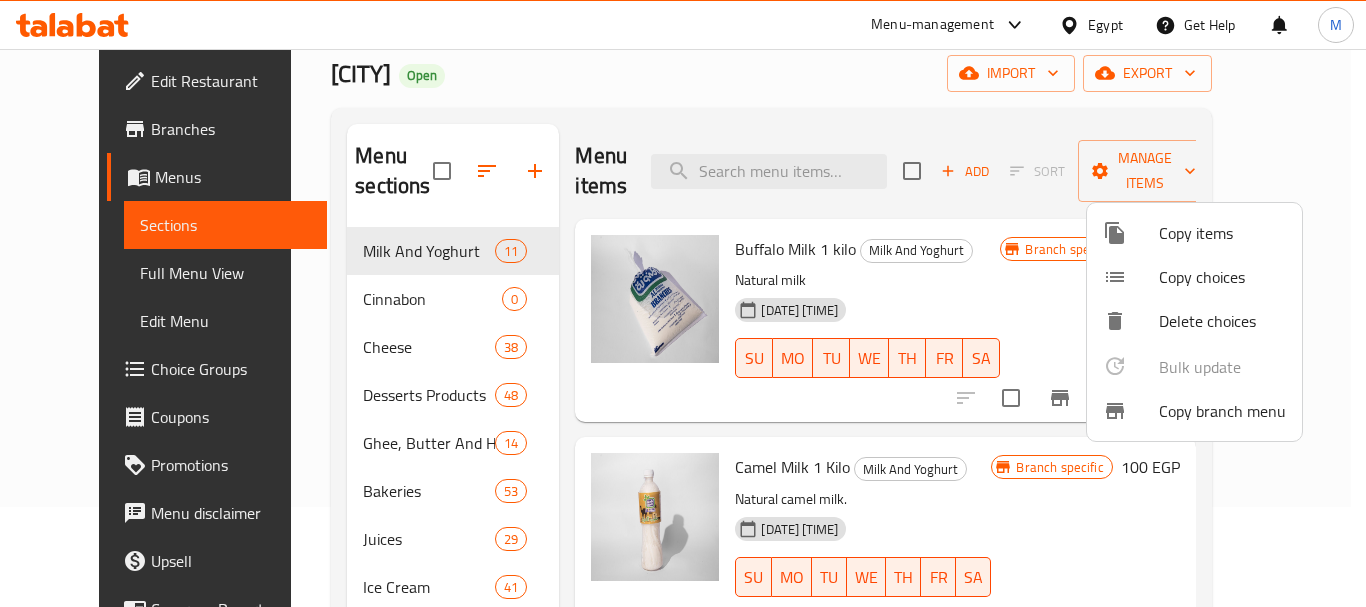 click at bounding box center (683, 303) 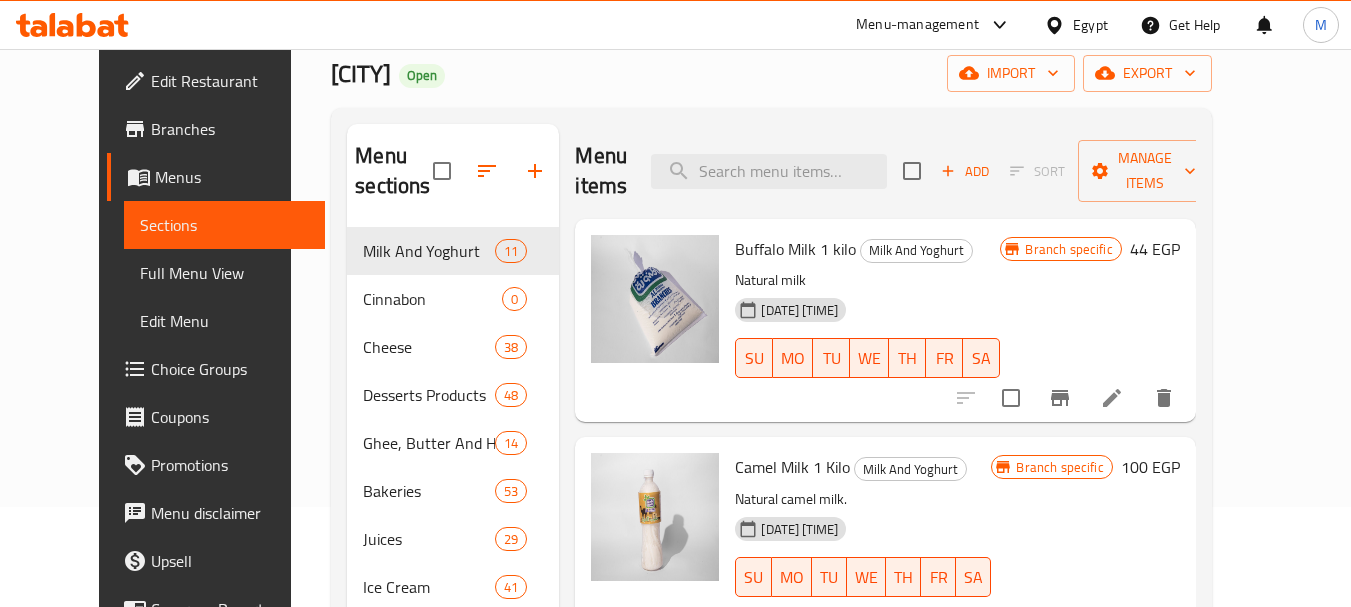 click on "Branches" at bounding box center [230, 129] 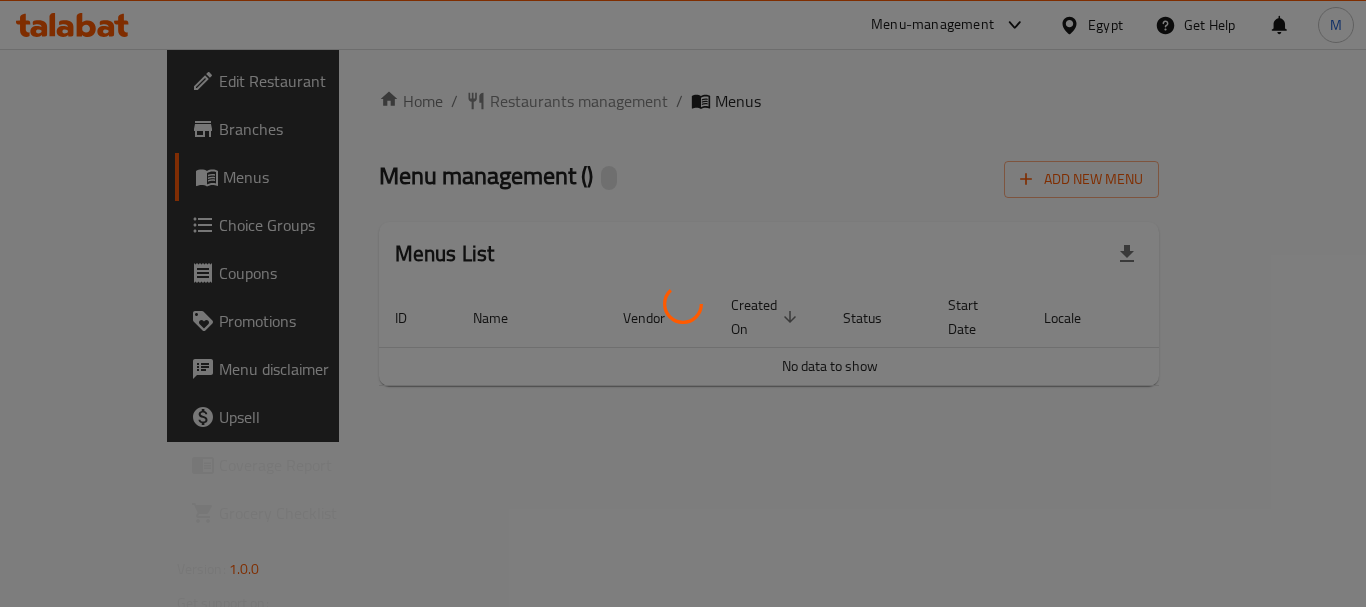 scroll, scrollTop: 0, scrollLeft: 0, axis: both 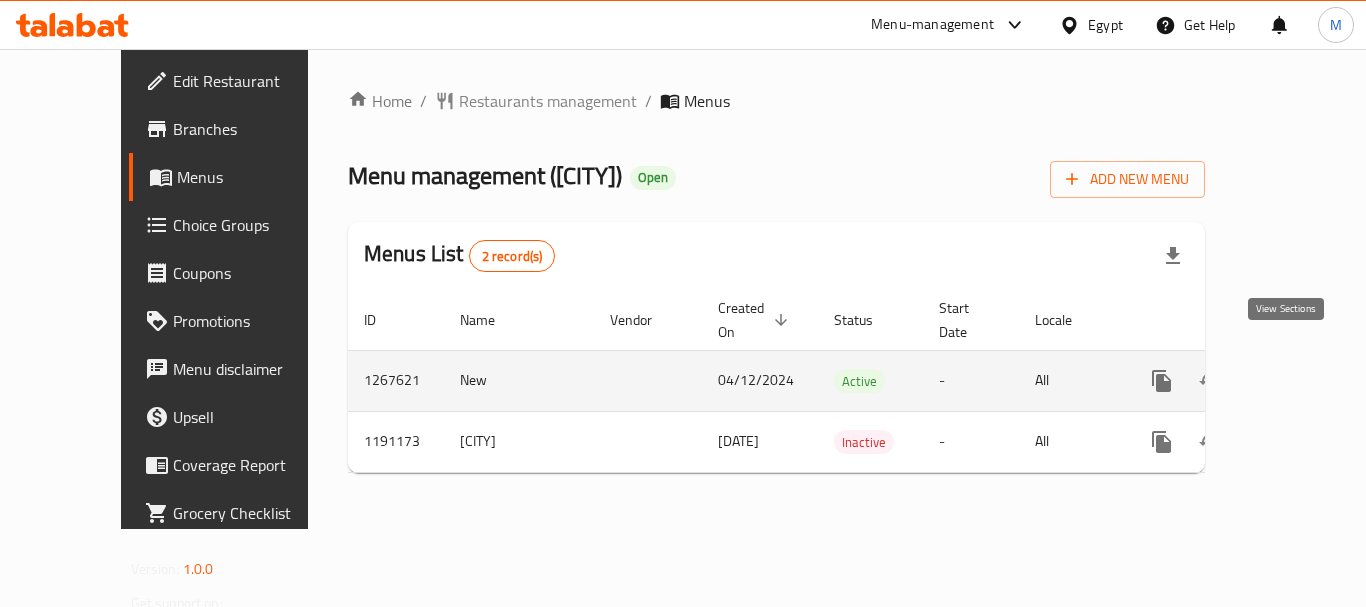 click 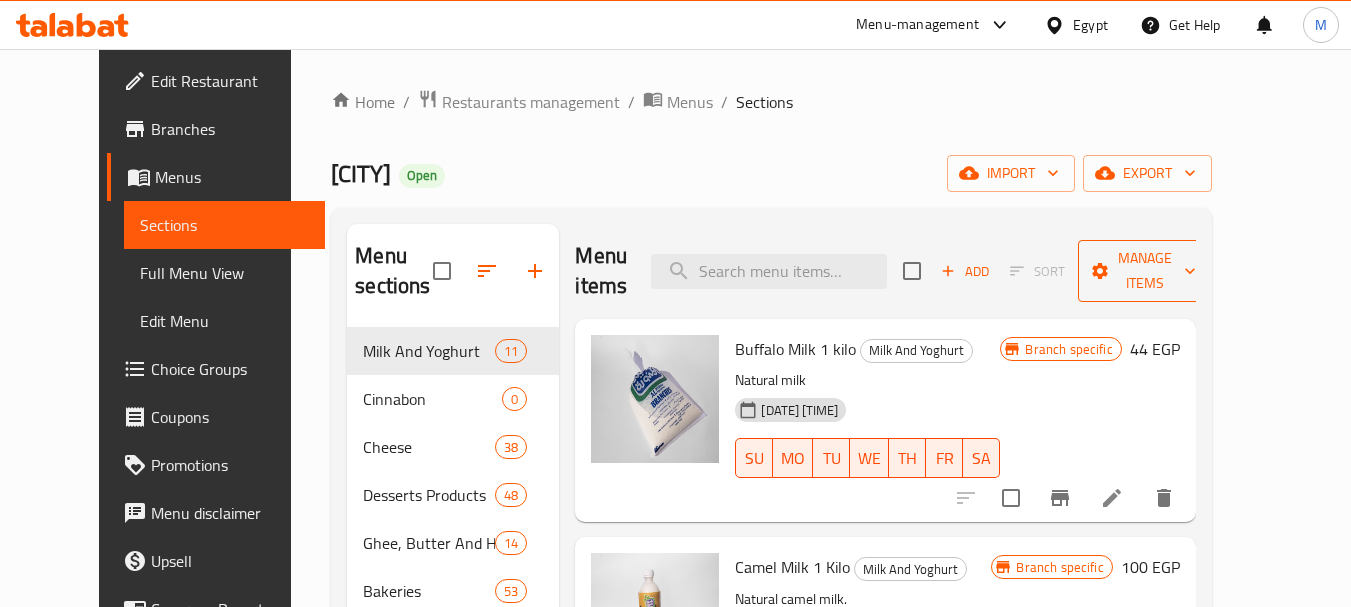 click on "Manage items" at bounding box center (1145, 271) 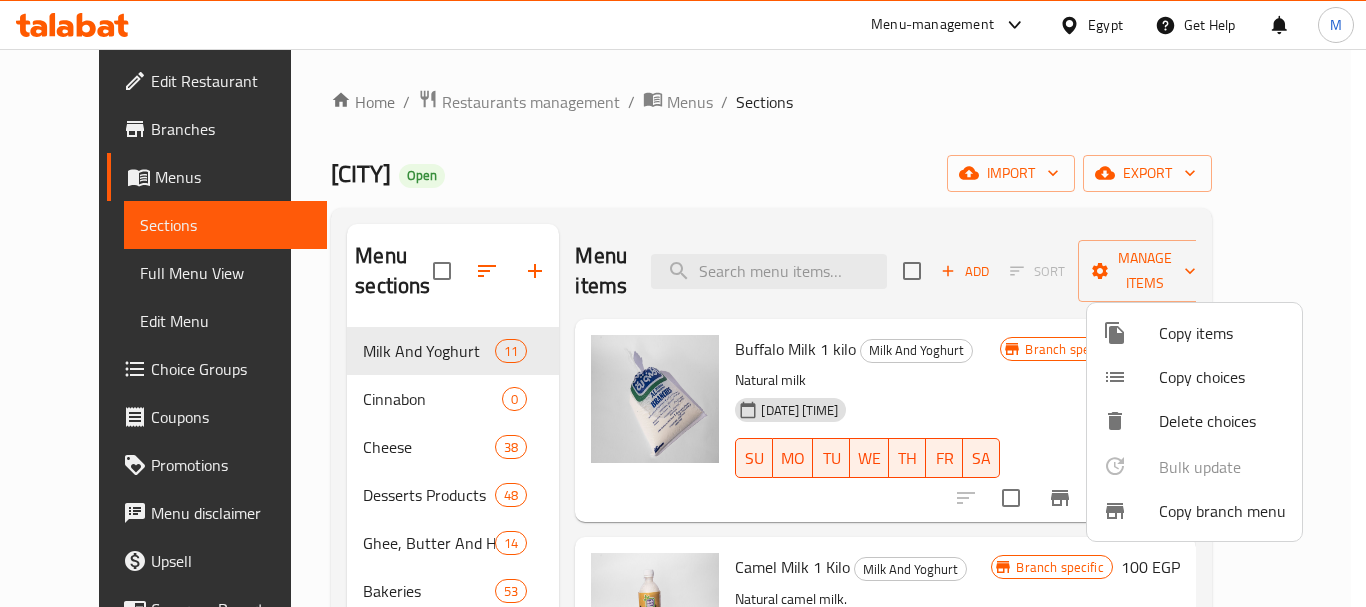 click on "Copy branch menu" at bounding box center [1222, 511] 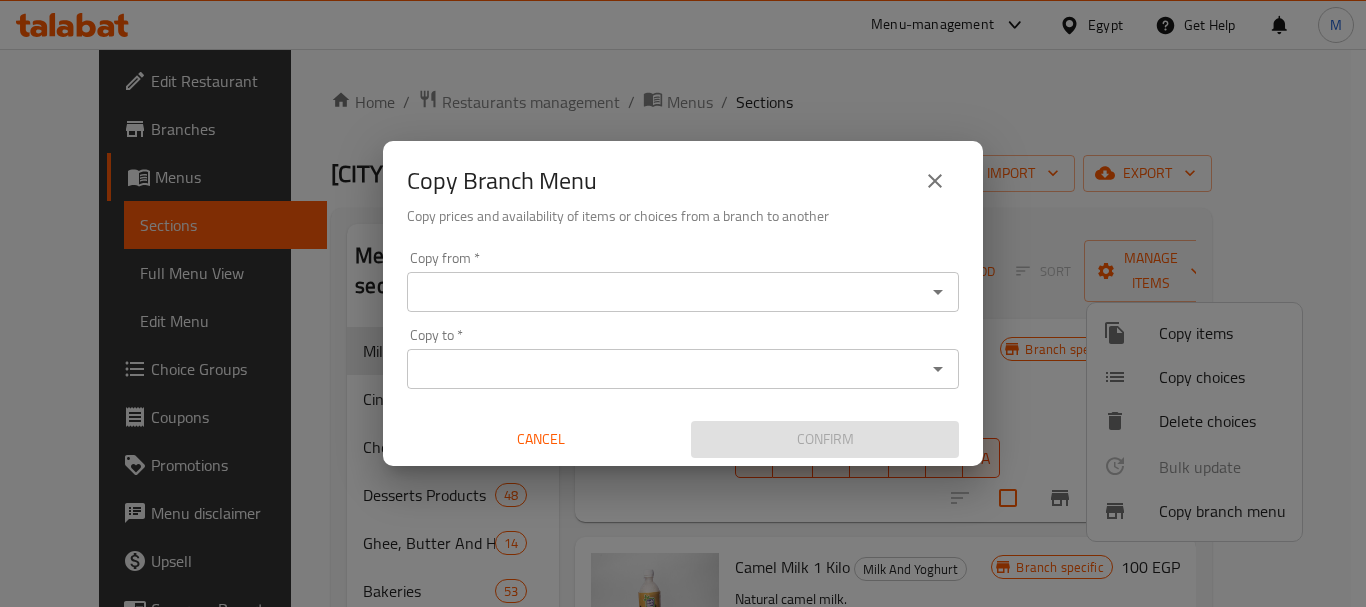click on "Copy from   *" at bounding box center (666, 292) 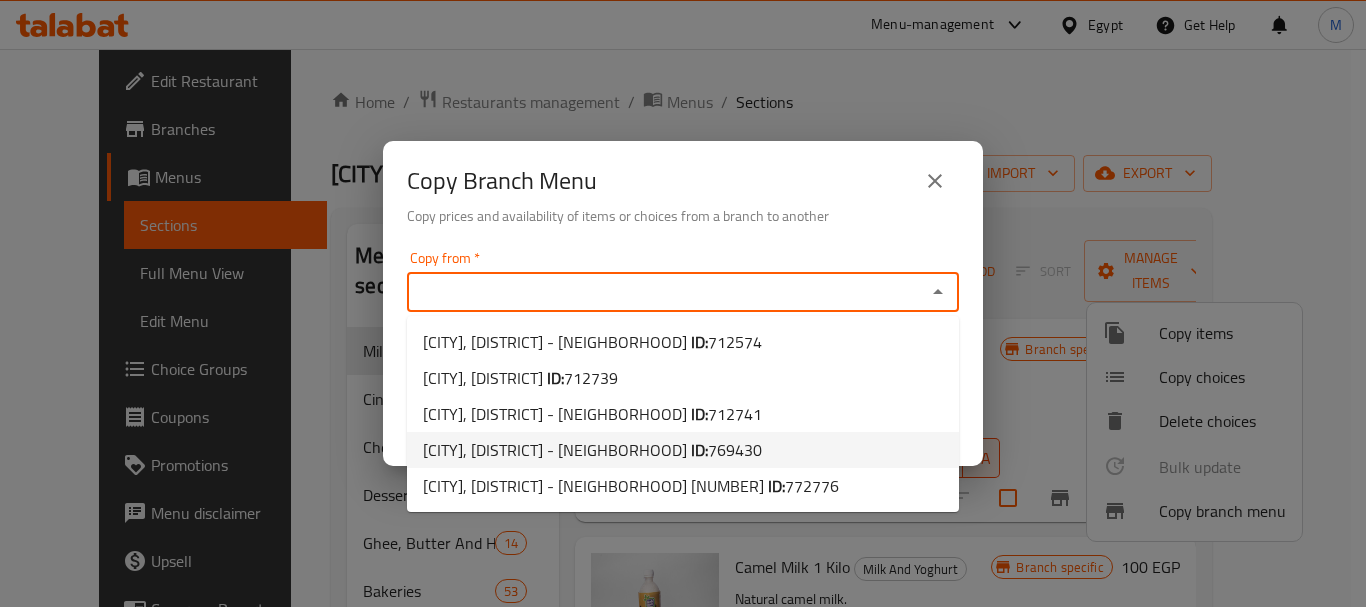 click on "[CITY], [DISTRICT] - [NEIGHBORHOOD]   ID: [NUMBER]" at bounding box center [592, 450] 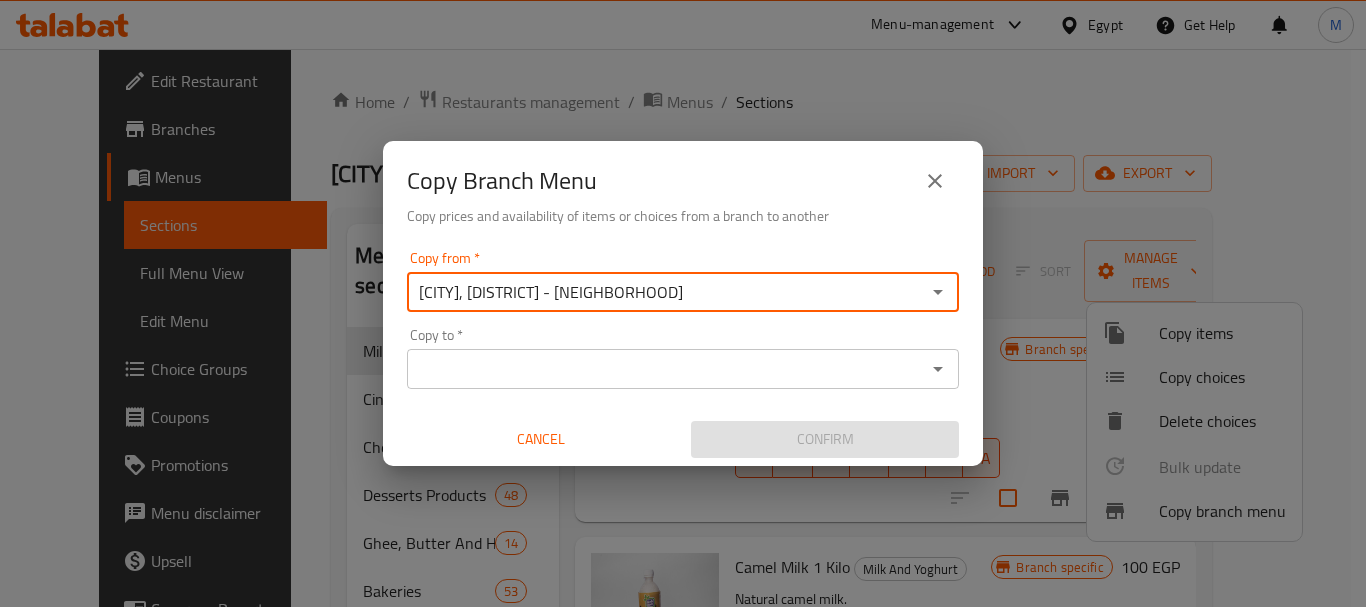 click on "Copy to   *" at bounding box center [666, 369] 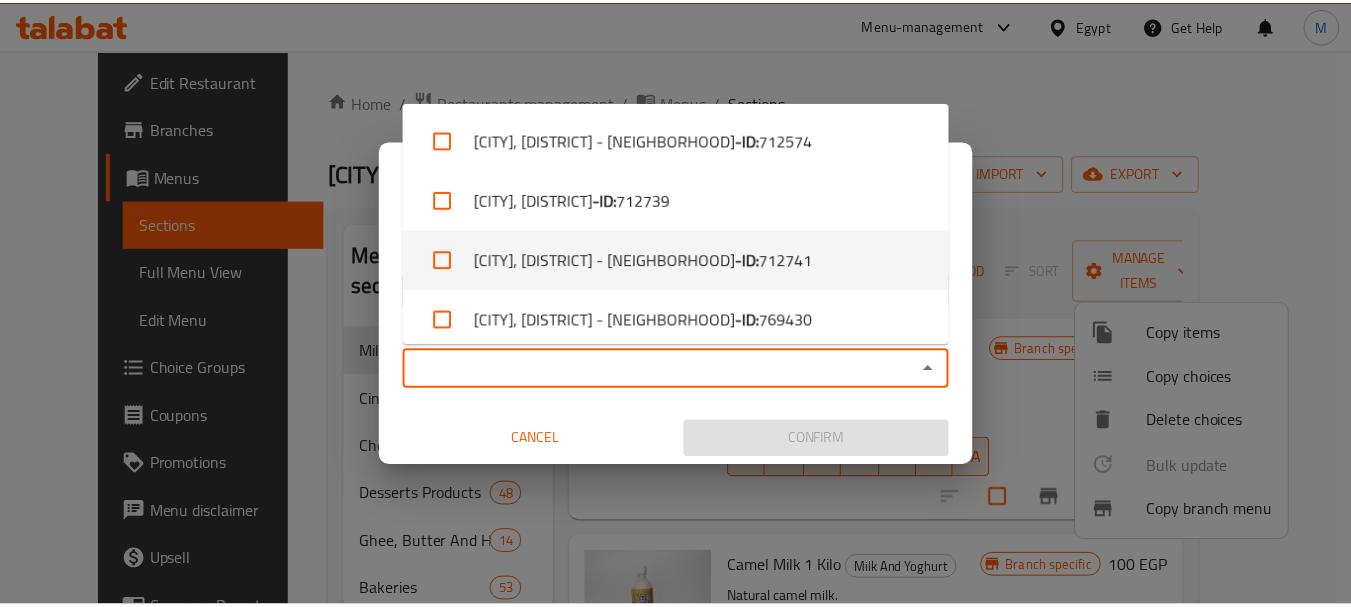 scroll, scrollTop: 73, scrollLeft: 0, axis: vertical 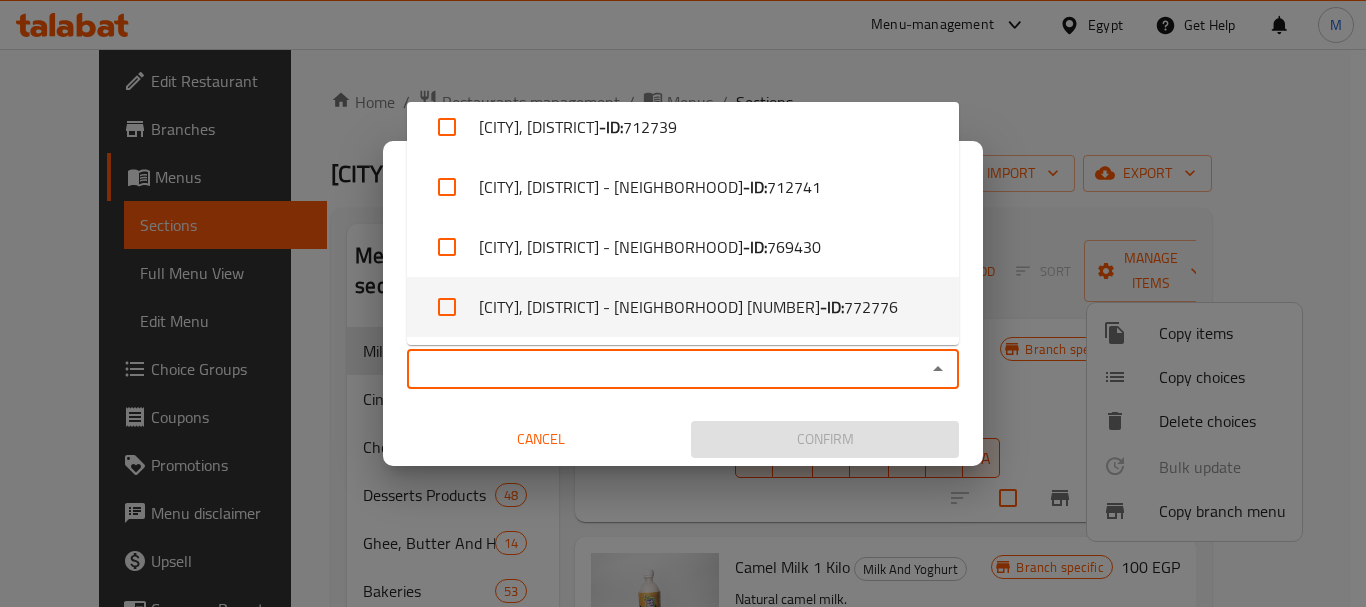 click on "[CITY], [DISTRICT] - [NEIGHBORHOOD]    -   ID: [NUMBER]" at bounding box center [683, 307] 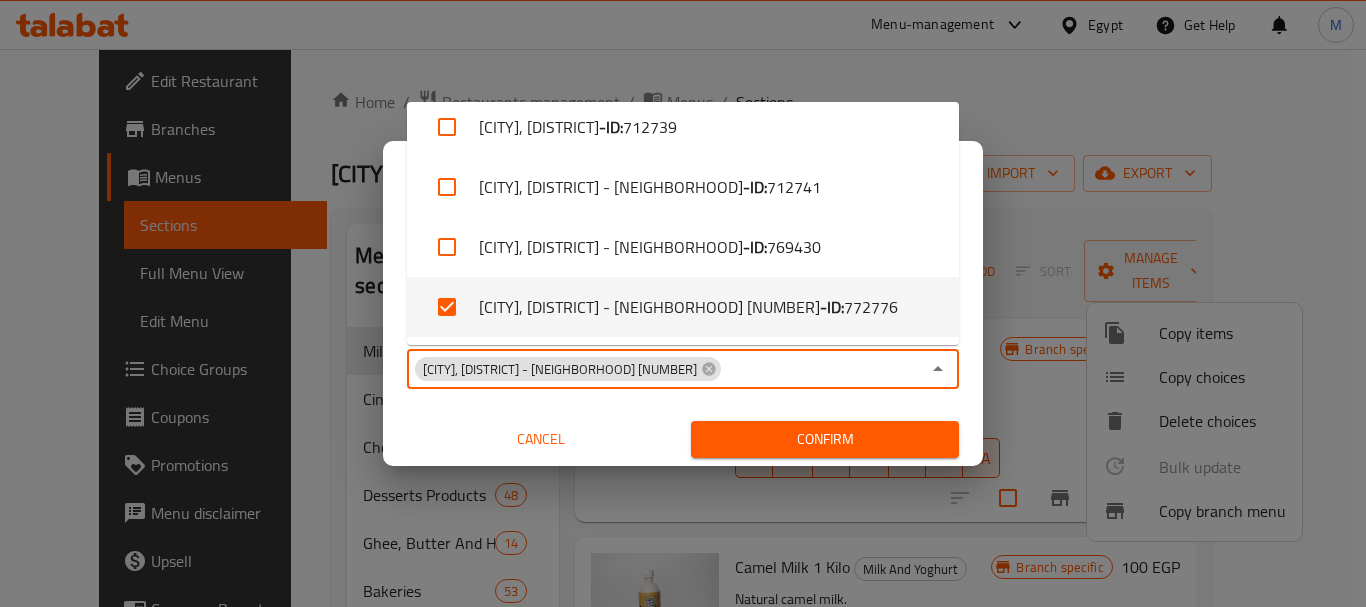 click on "Cancel" at bounding box center [541, 439] 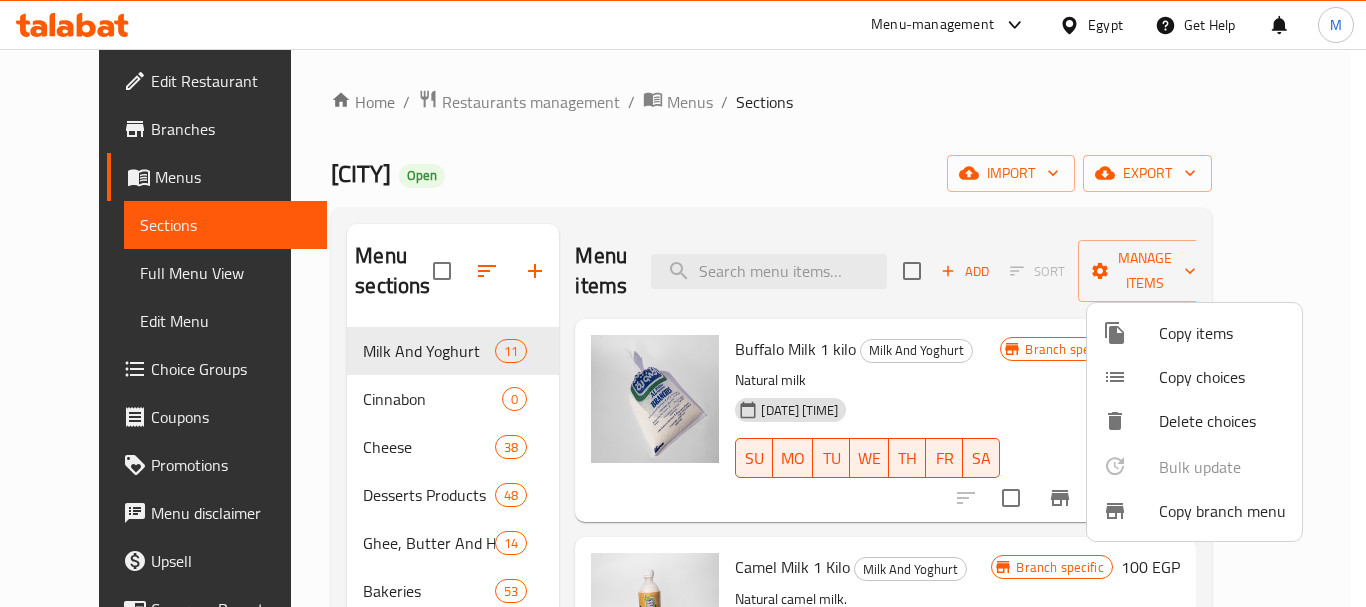 click at bounding box center [1131, 511] 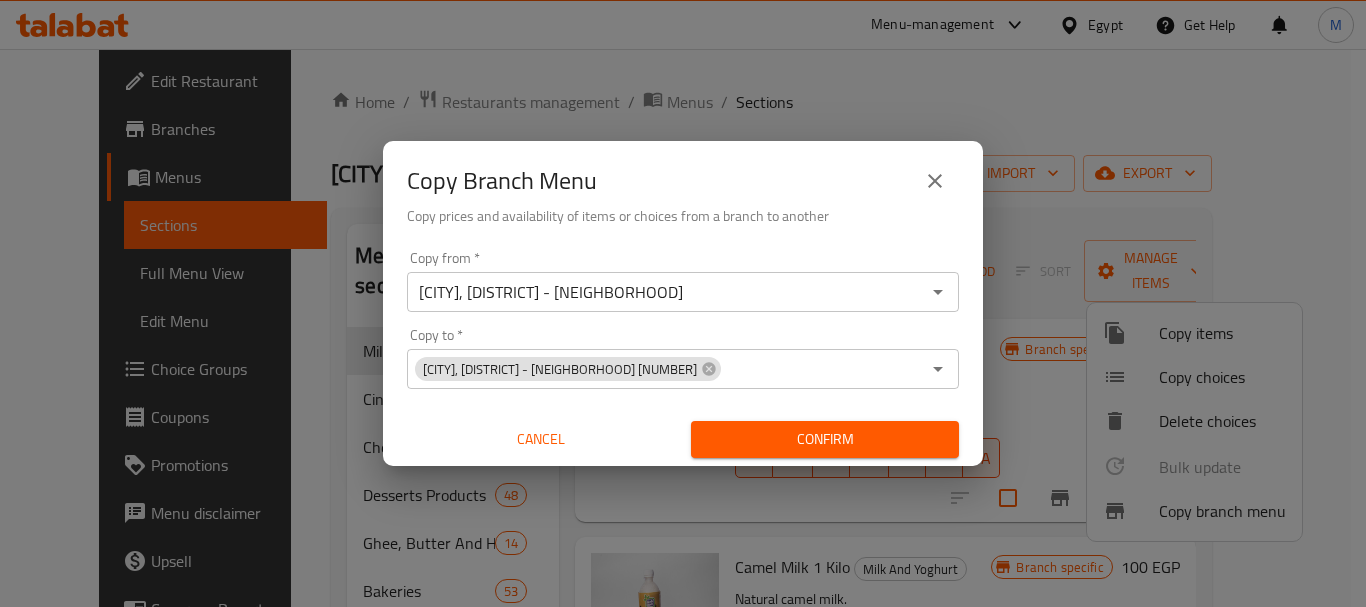 click on "Copy to   * [CITY], [DISTRICT] - [NEIGHBORHOOD] [NUMBER] Copy to  *" at bounding box center (683, 358) 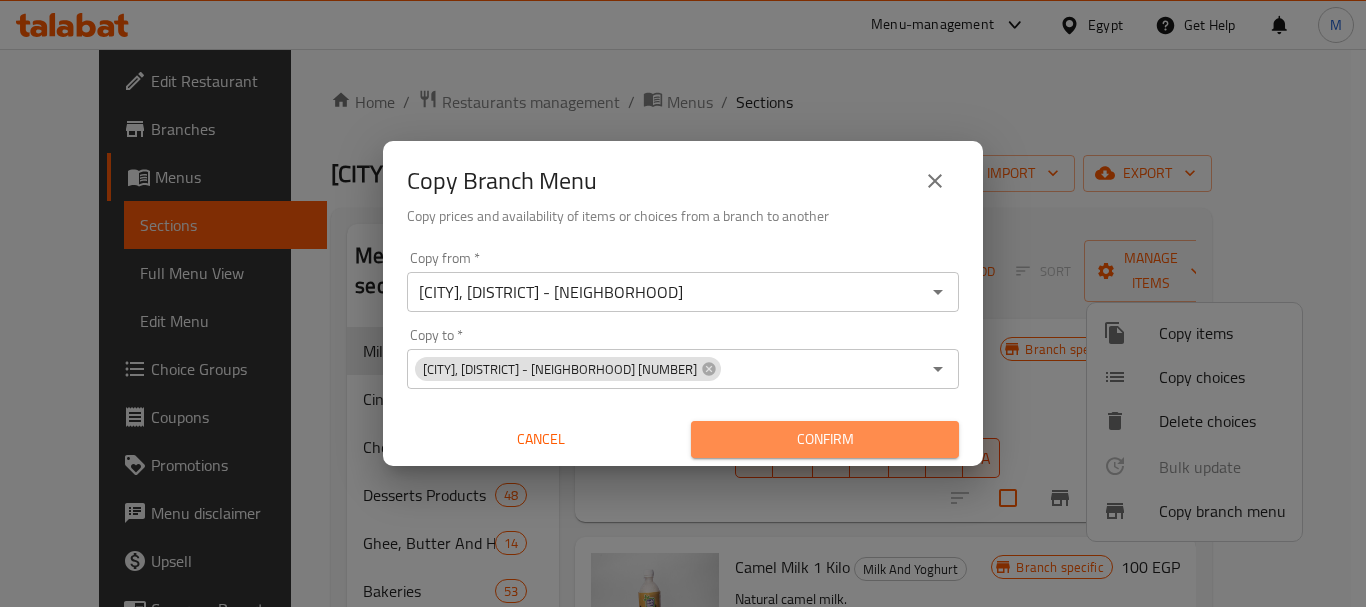 click on "Confirm" at bounding box center (825, 439) 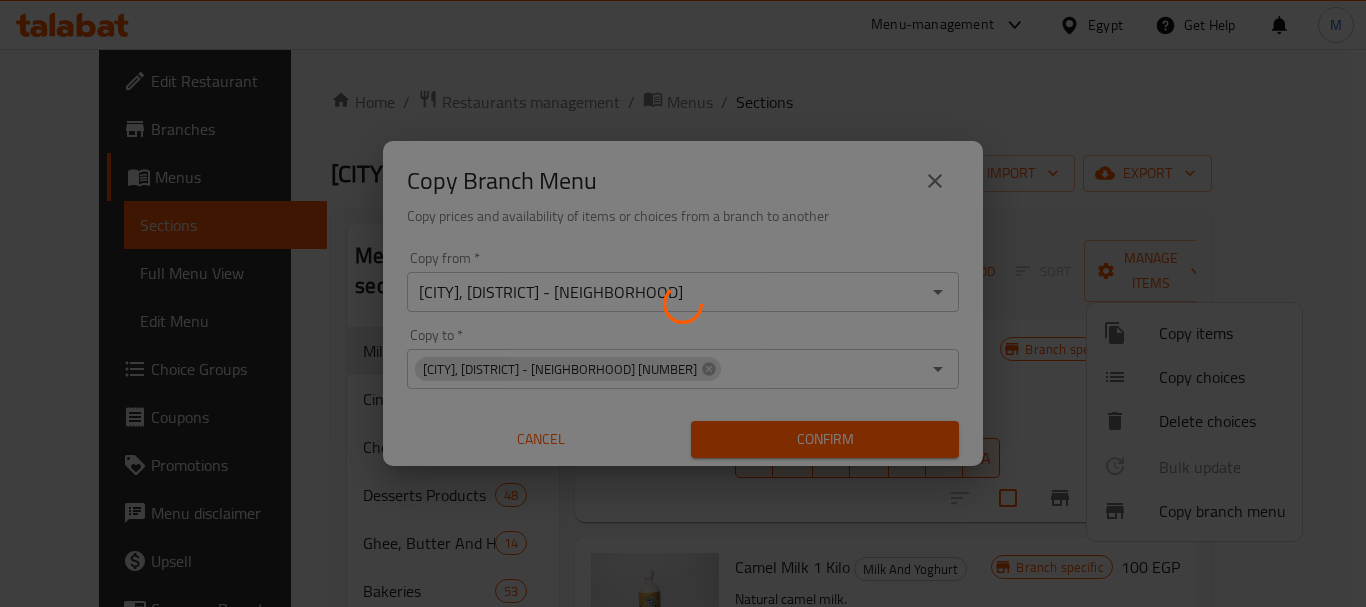 type 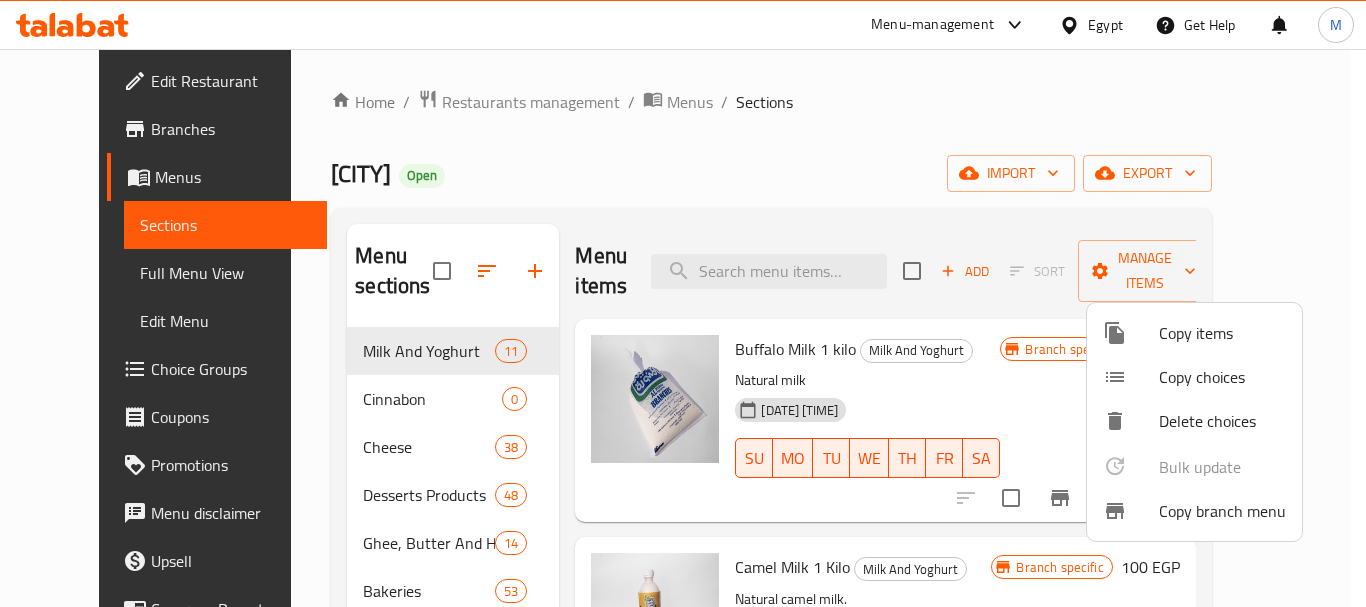 click at bounding box center (683, 303) 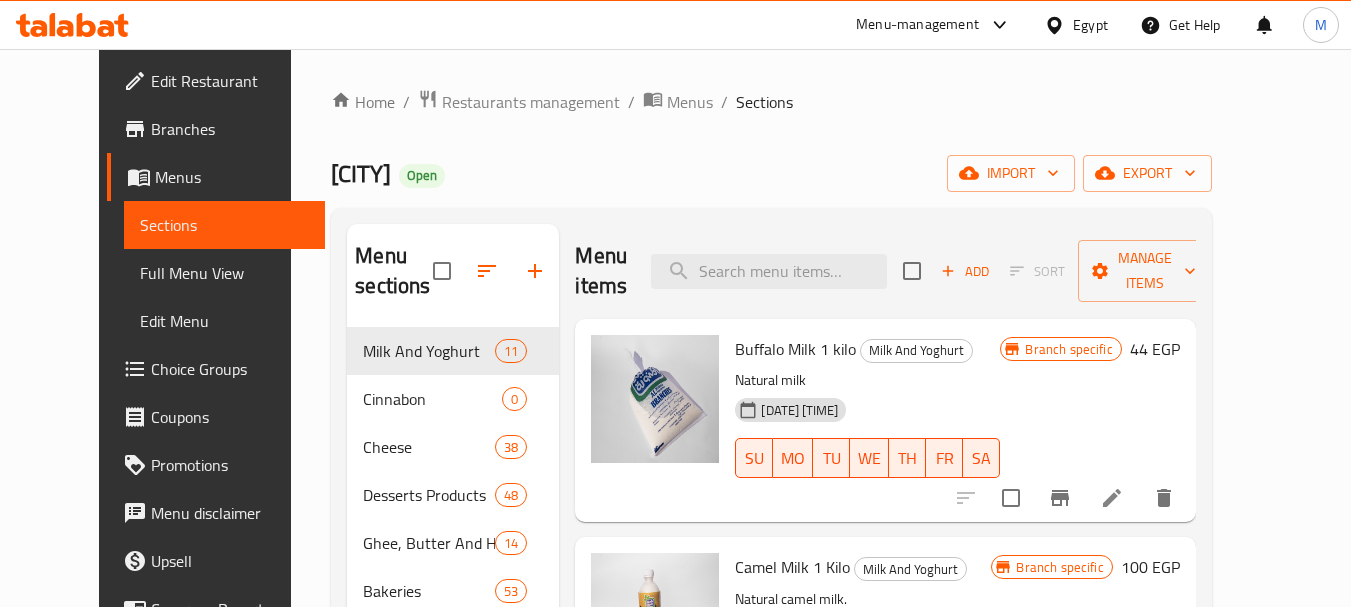 click on "Branches" at bounding box center (230, 129) 